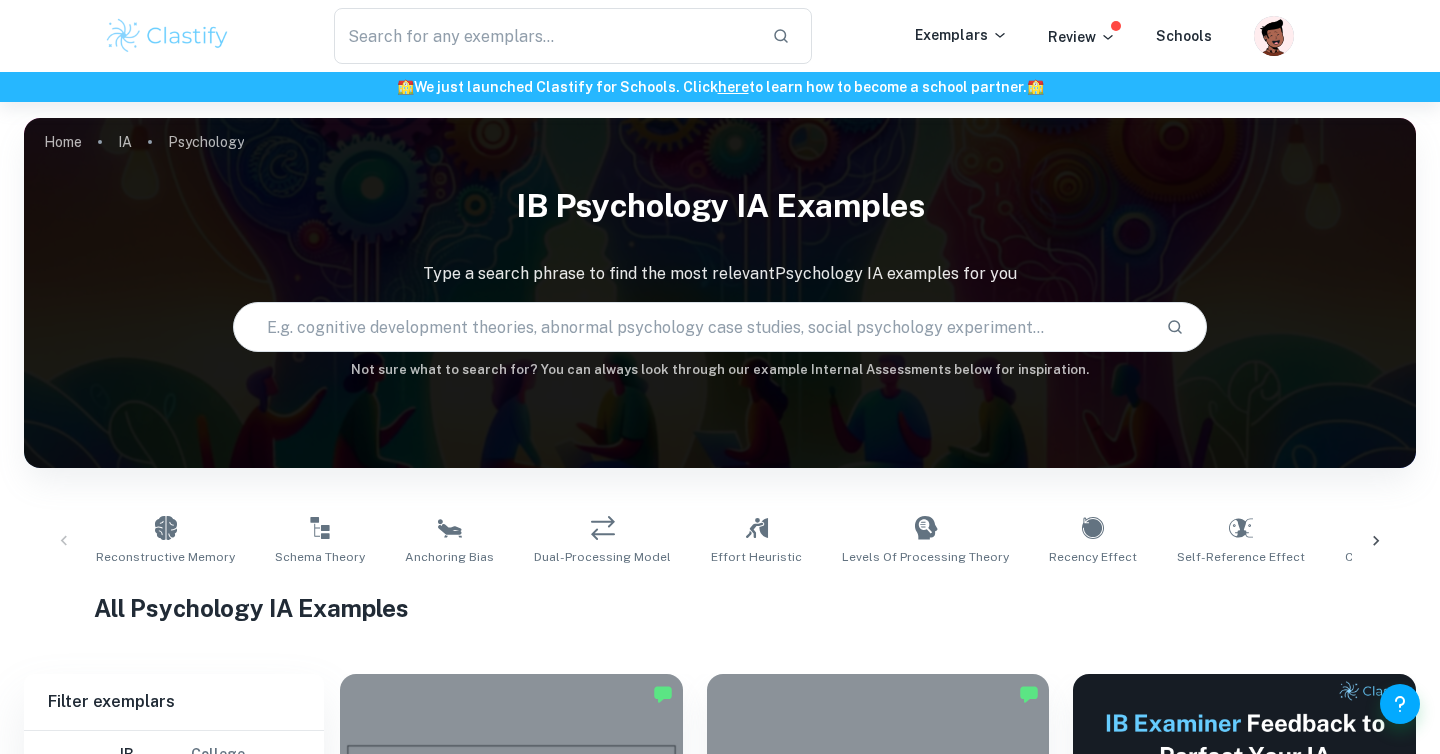 scroll, scrollTop: 731, scrollLeft: 0, axis: vertical 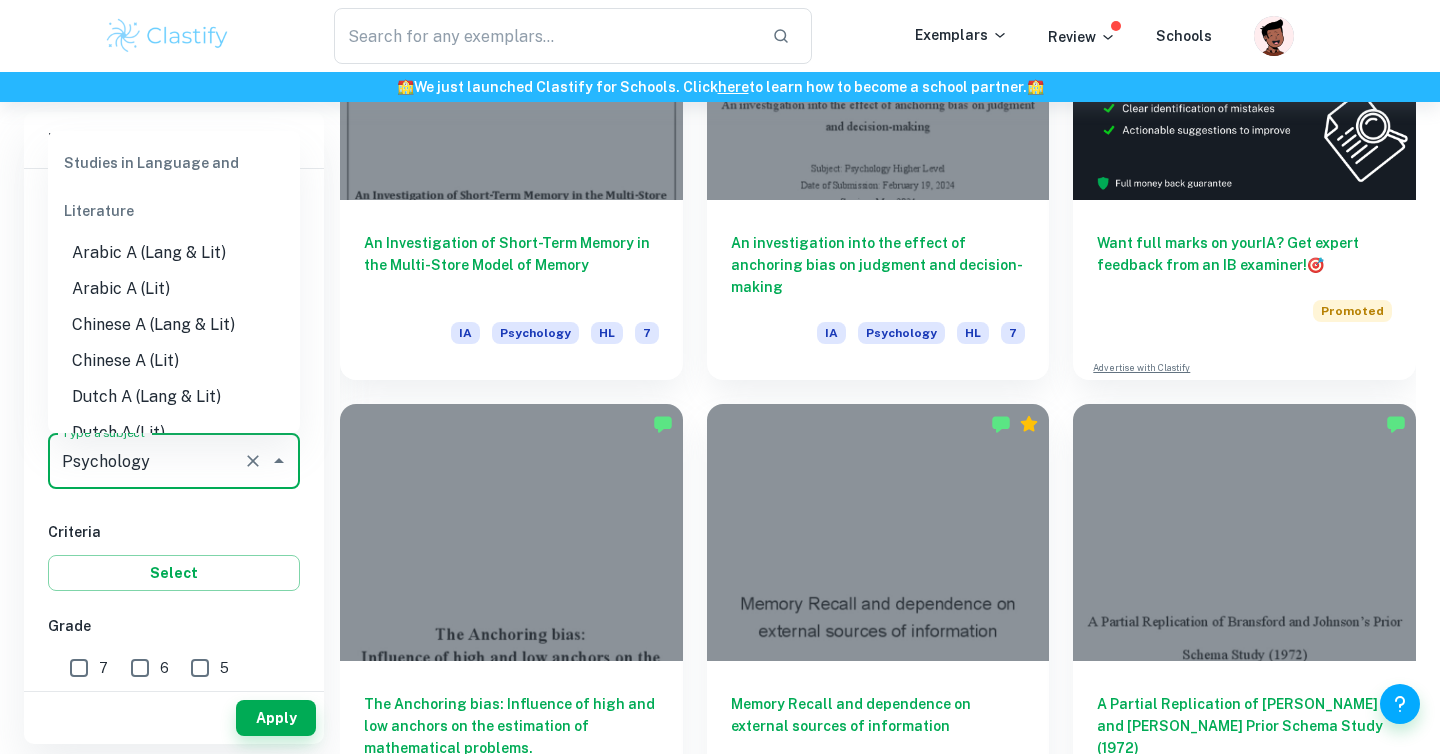 click on "Psychology" at bounding box center [146, 461] 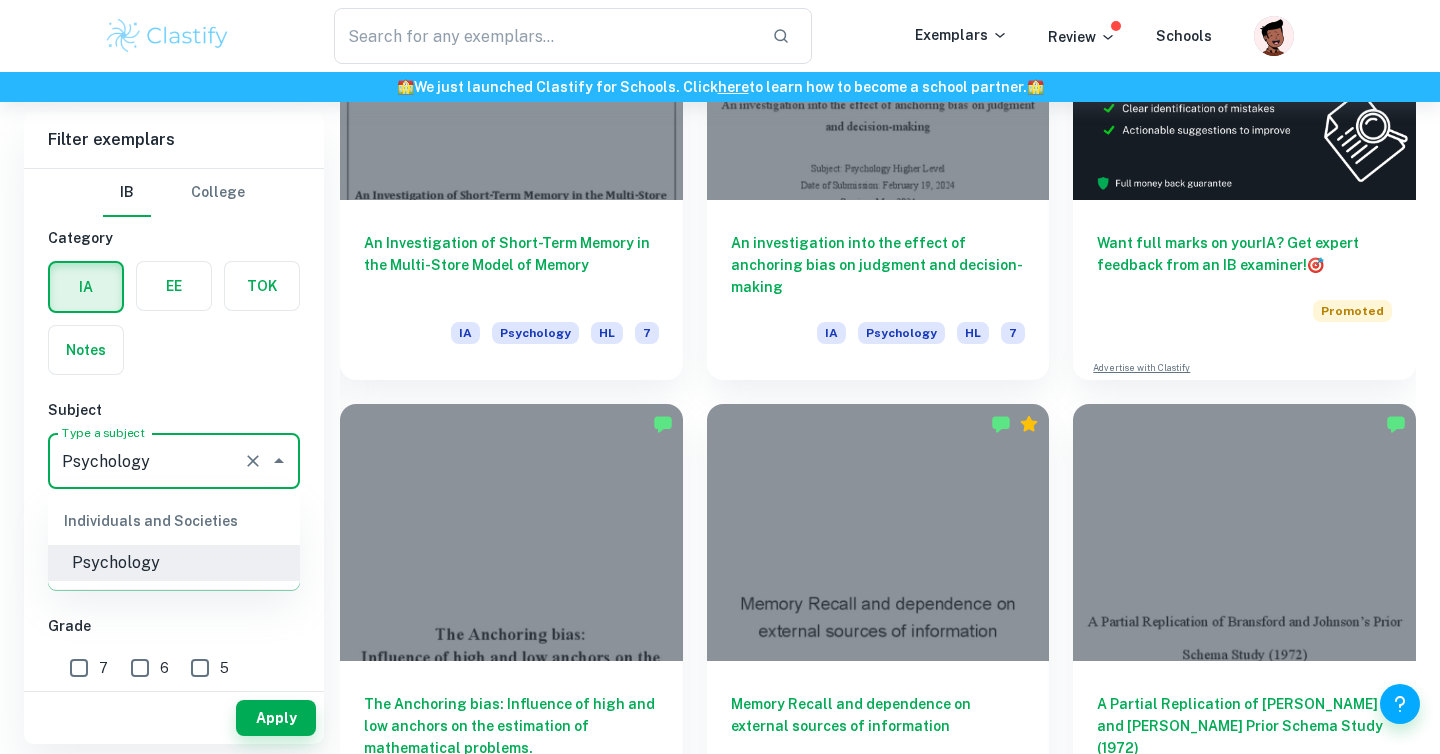 scroll, scrollTop: 0, scrollLeft: 0, axis: both 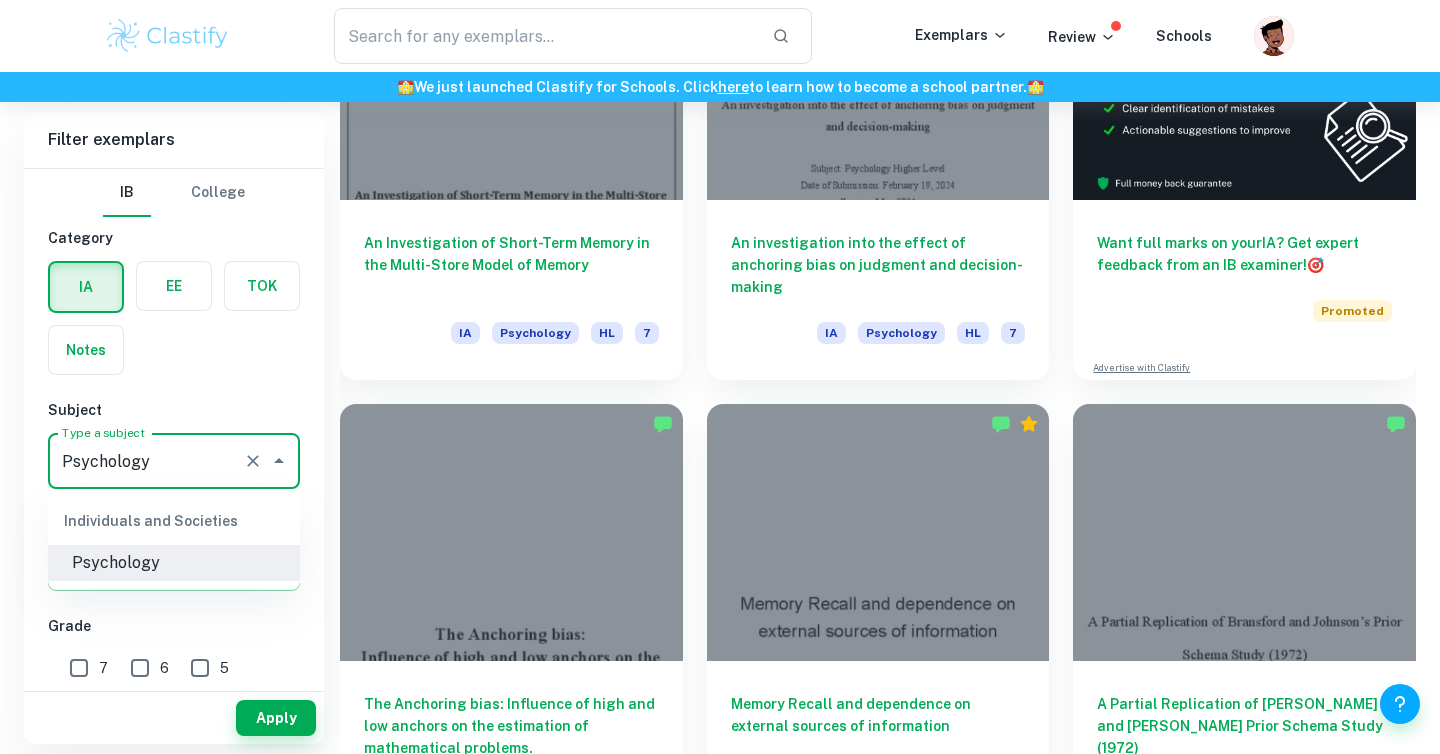 click on "Psychology" at bounding box center (146, 461) 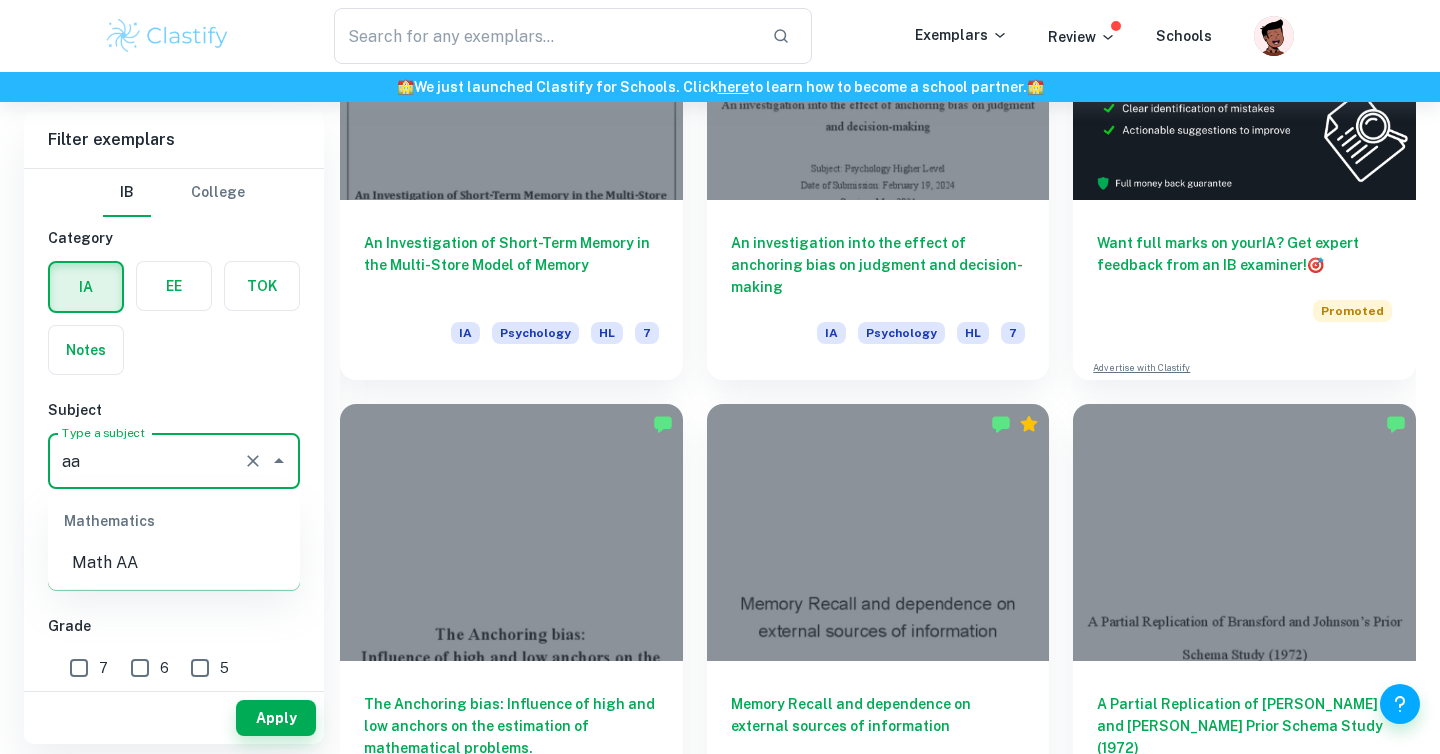 type on "Psychology" 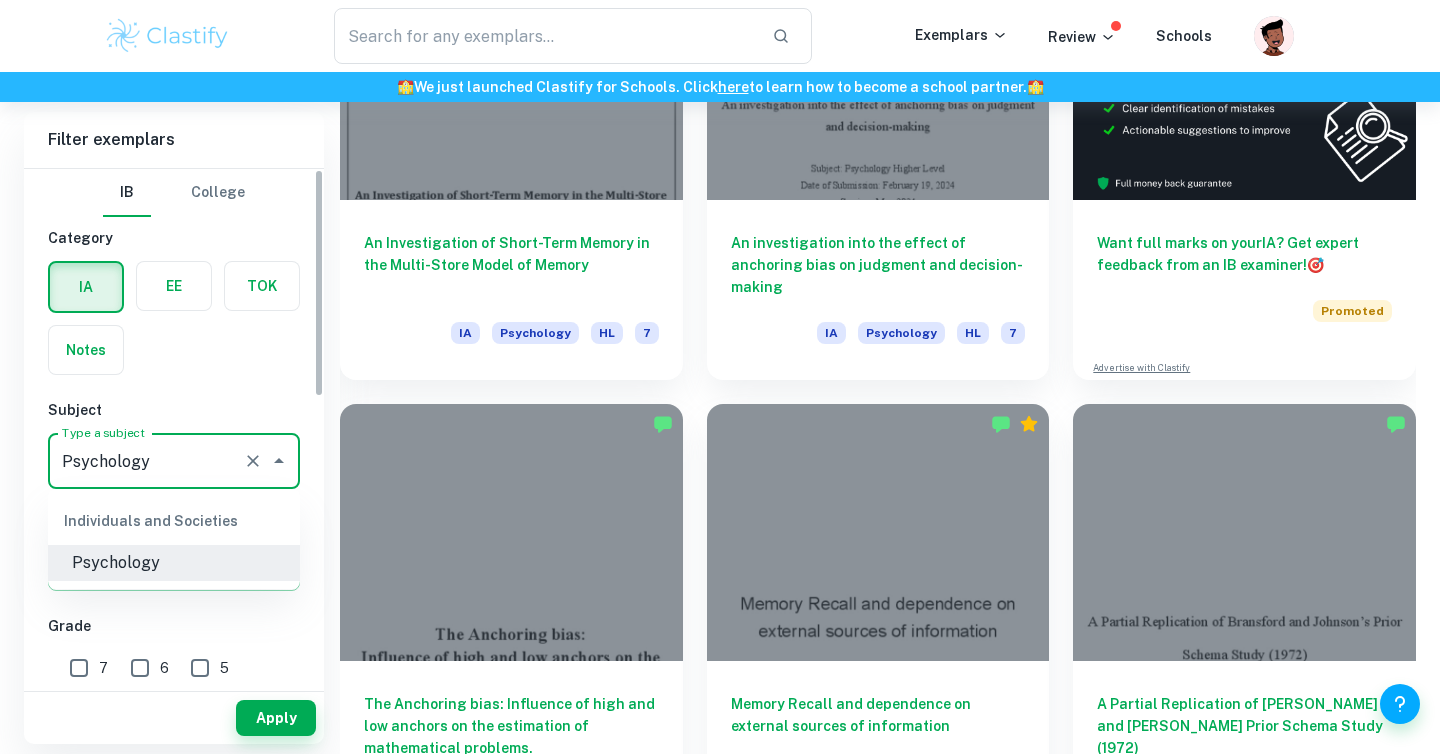 click 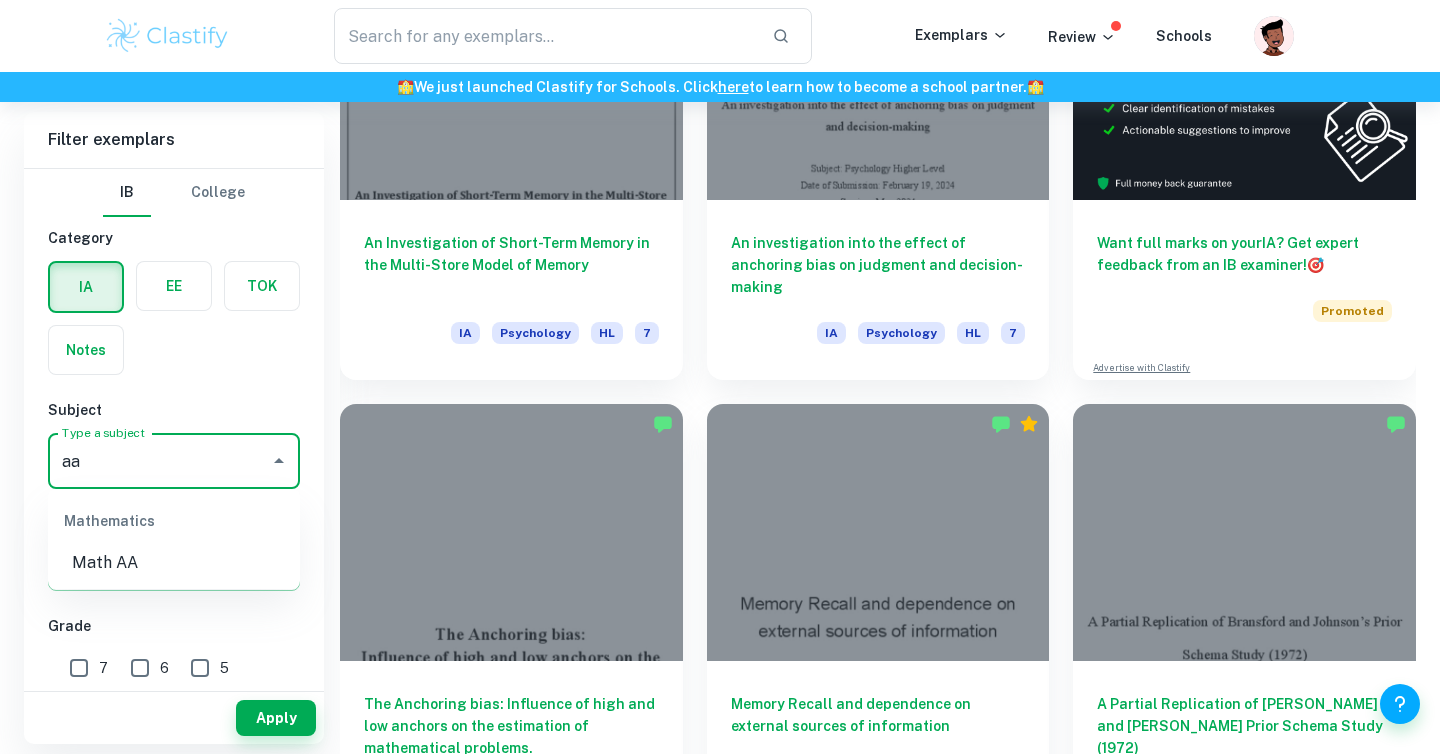 click on "Math AA" at bounding box center [174, 563] 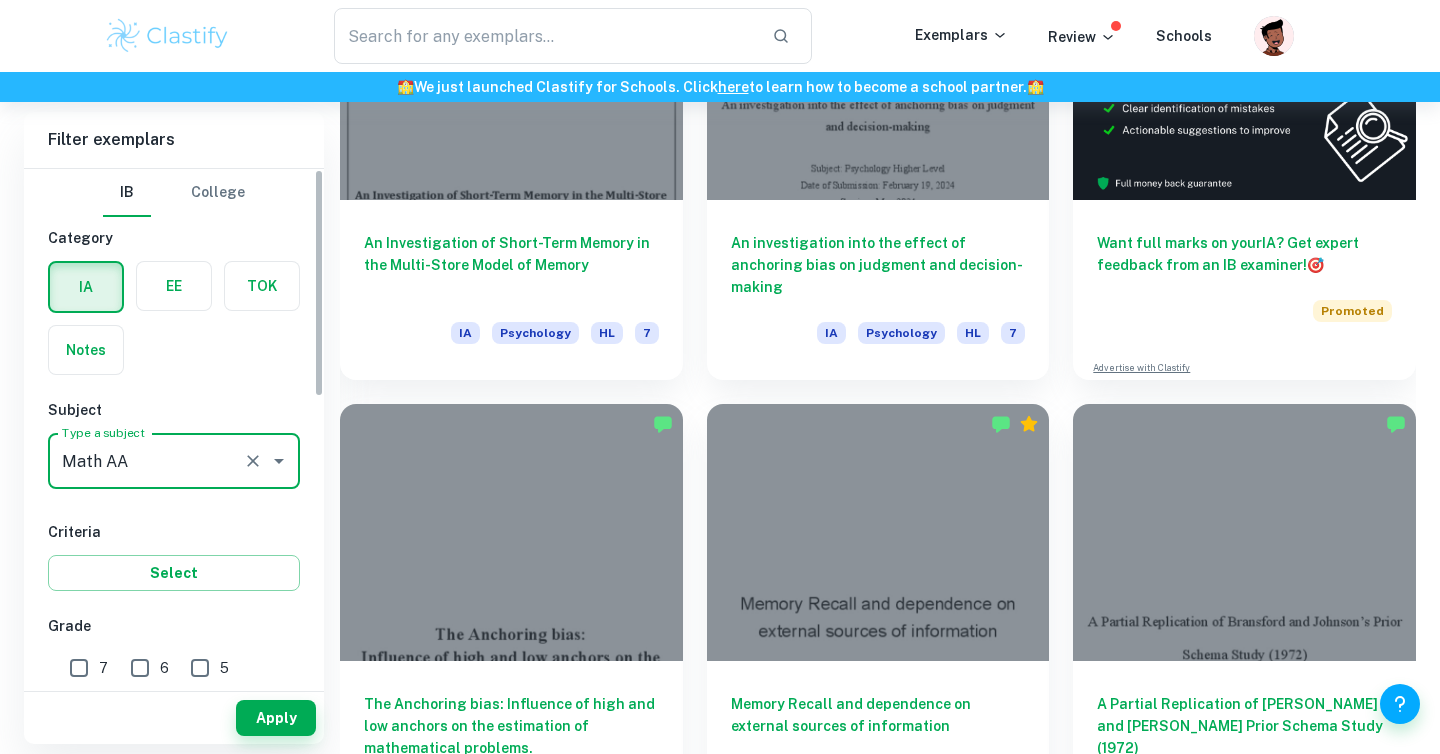type on "Math AA" 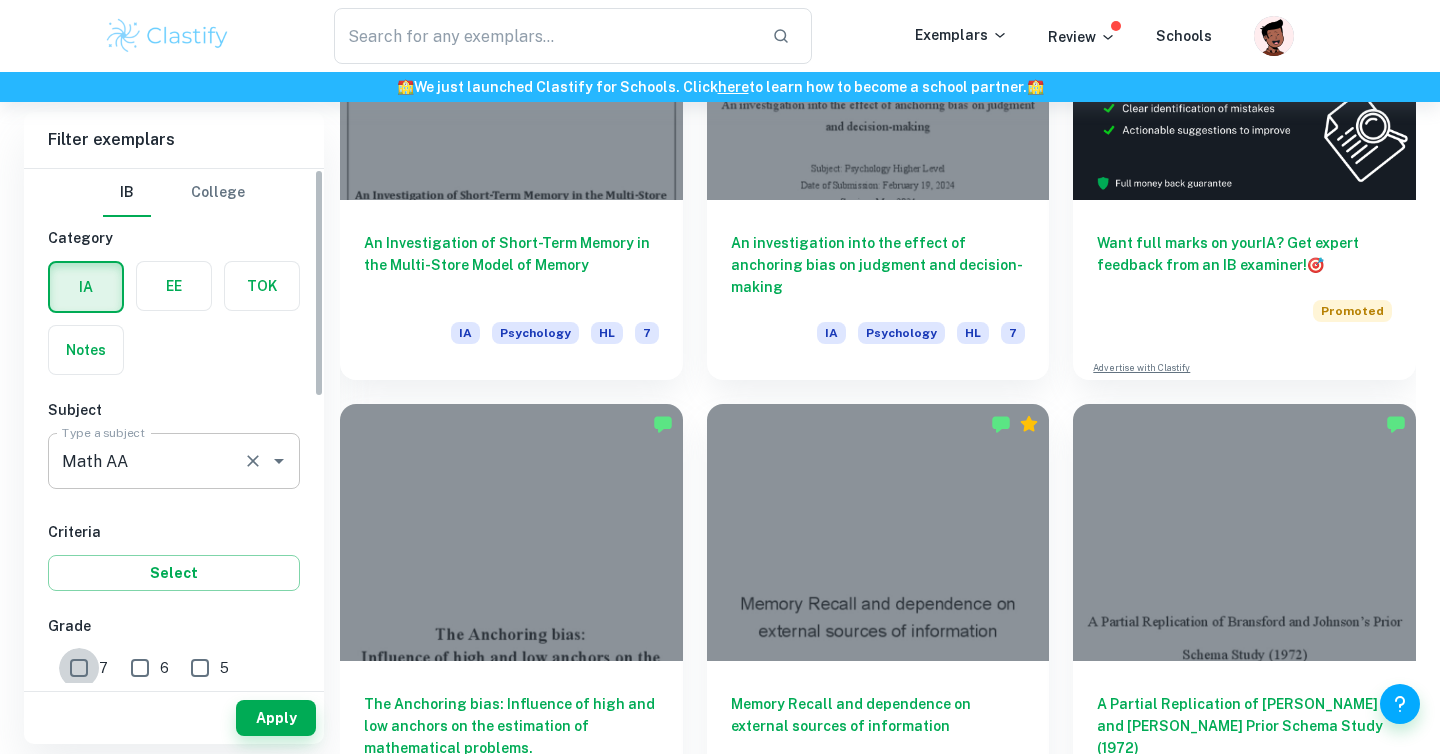 click on "7" at bounding box center [79, 668] 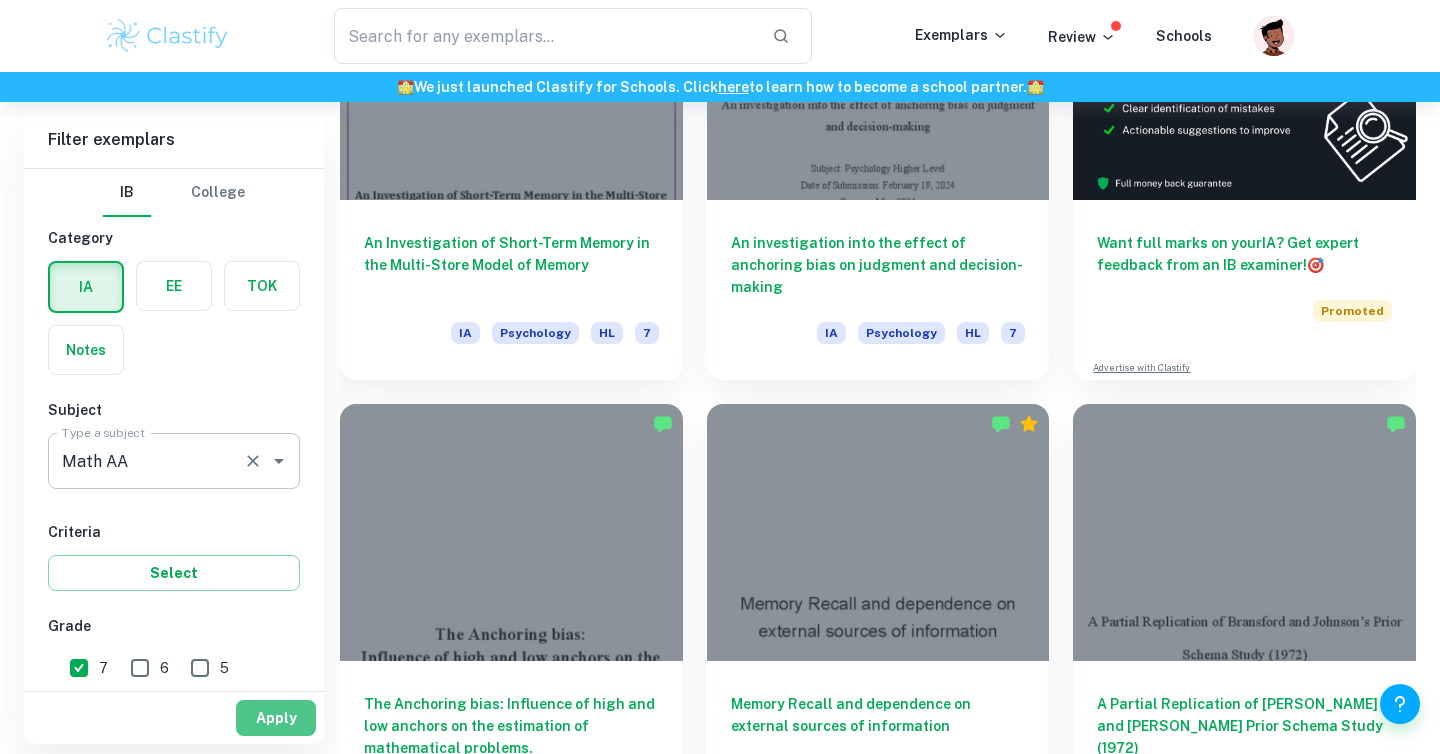 click on "Apply" at bounding box center [276, 718] 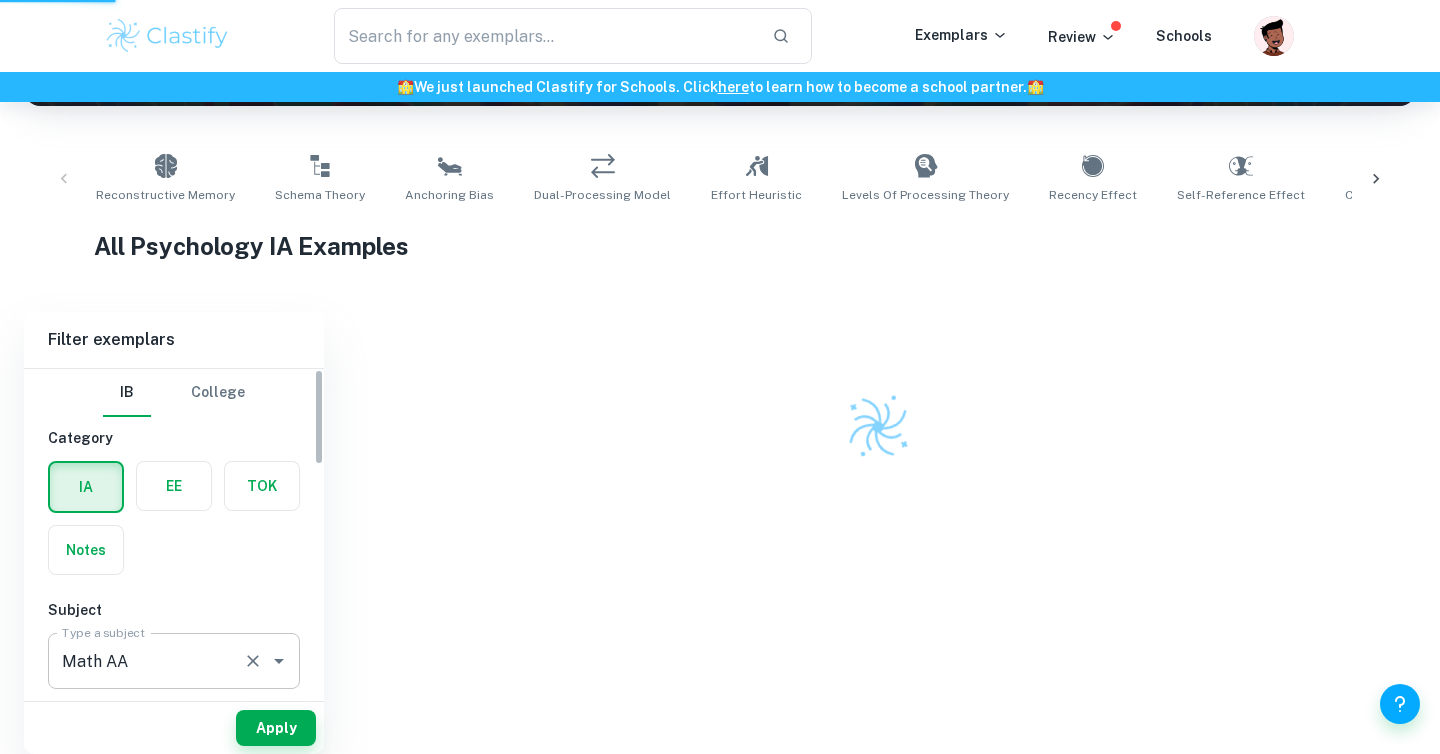 scroll, scrollTop: 352, scrollLeft: 0, axis: vertical 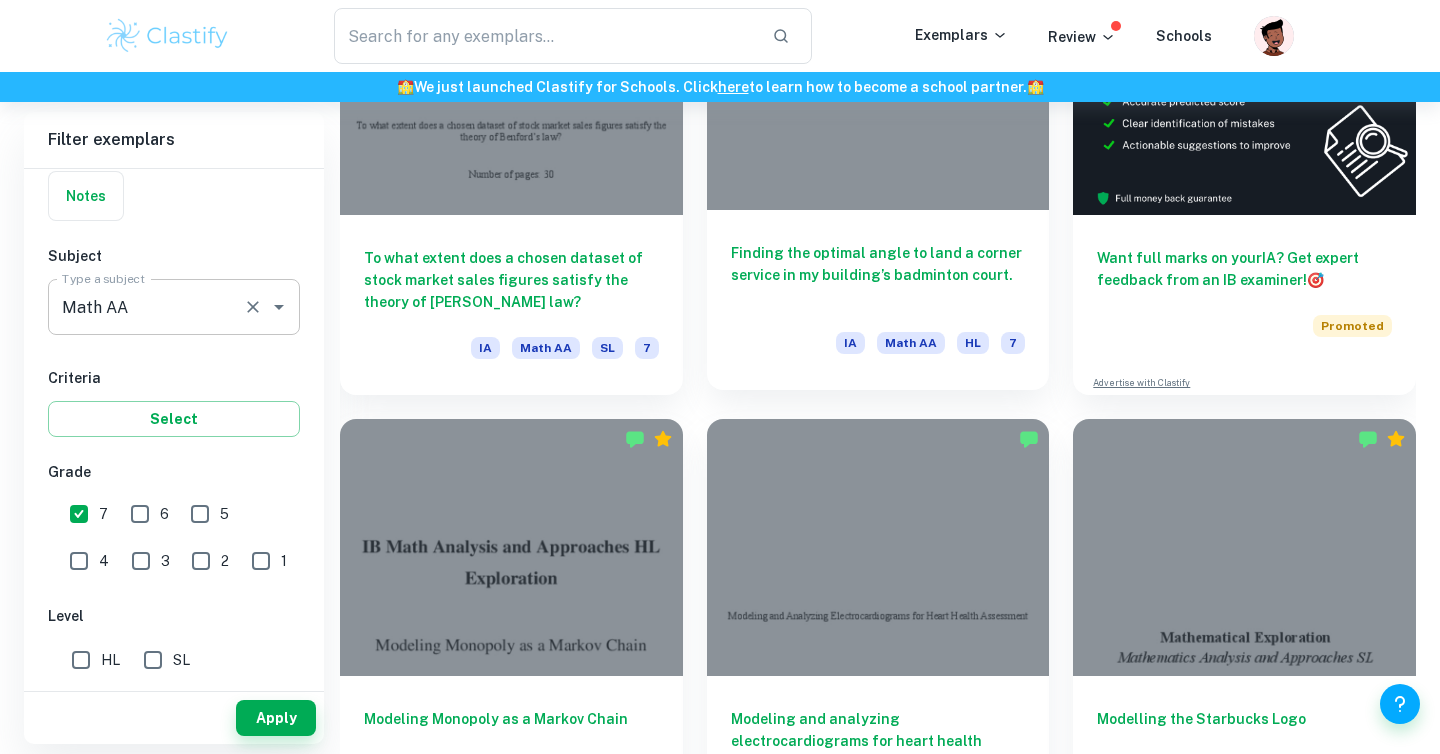 click on "Finding the optimal angle to land a corner service in my building’s badminton court." at bounding box center [878, 275] 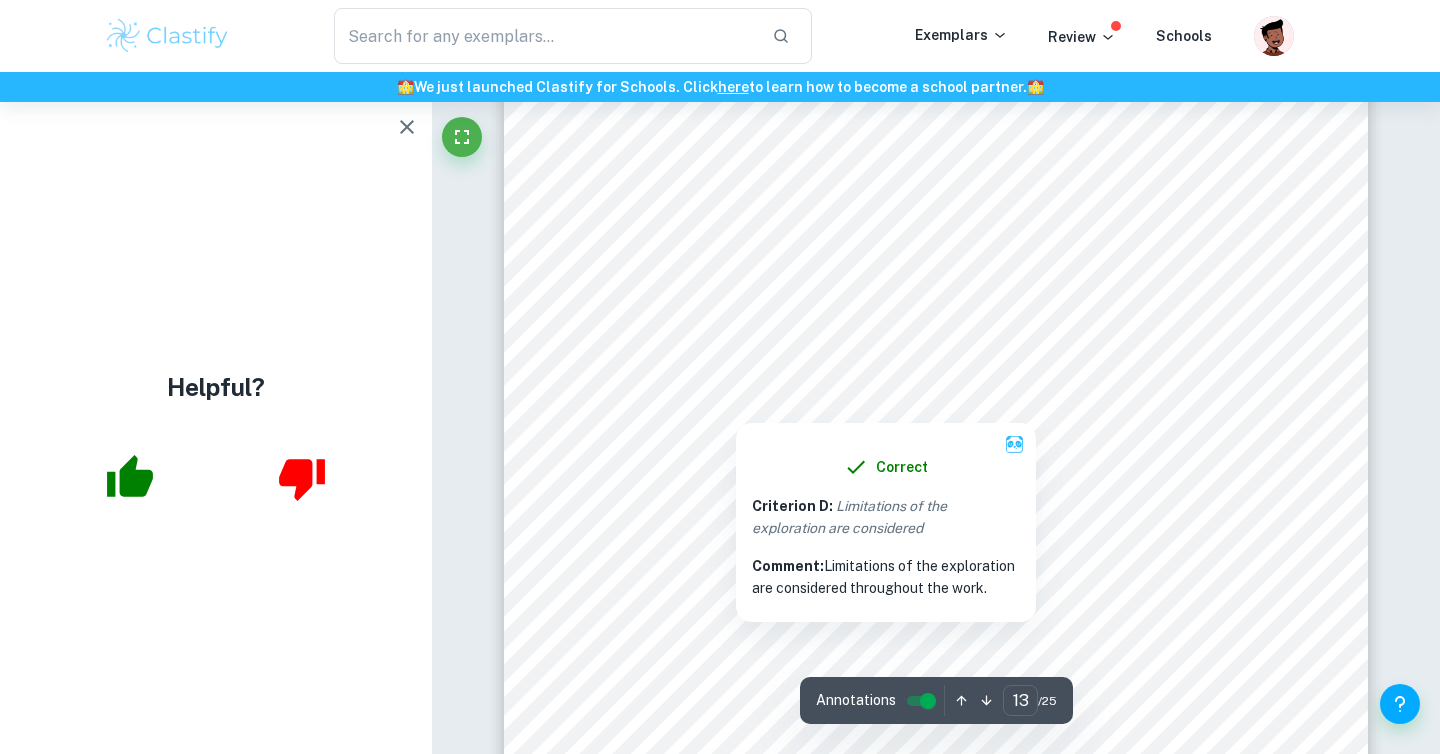scroll, scrollTop: 15457, scrollLeft: 0, axis: vertical 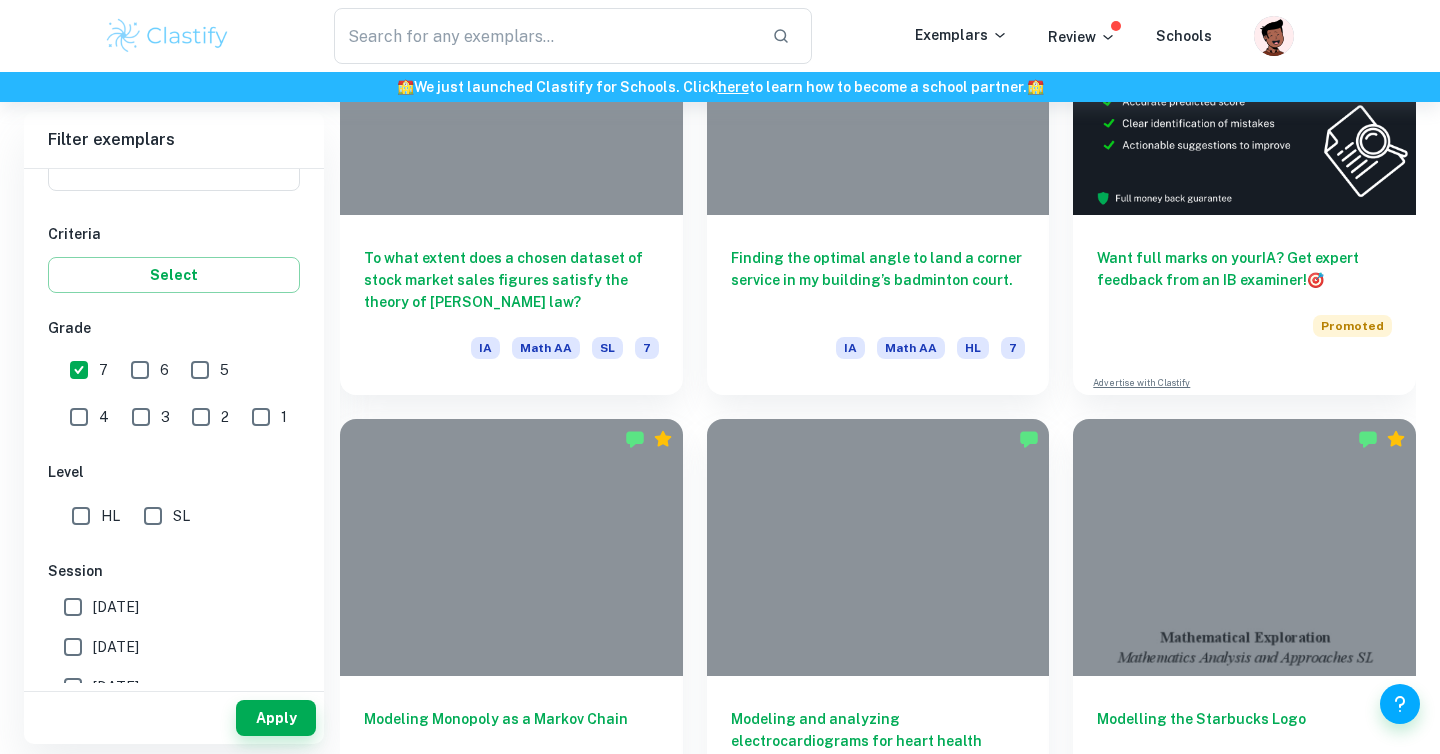 click on "SL" at bounding box center (181, 516) 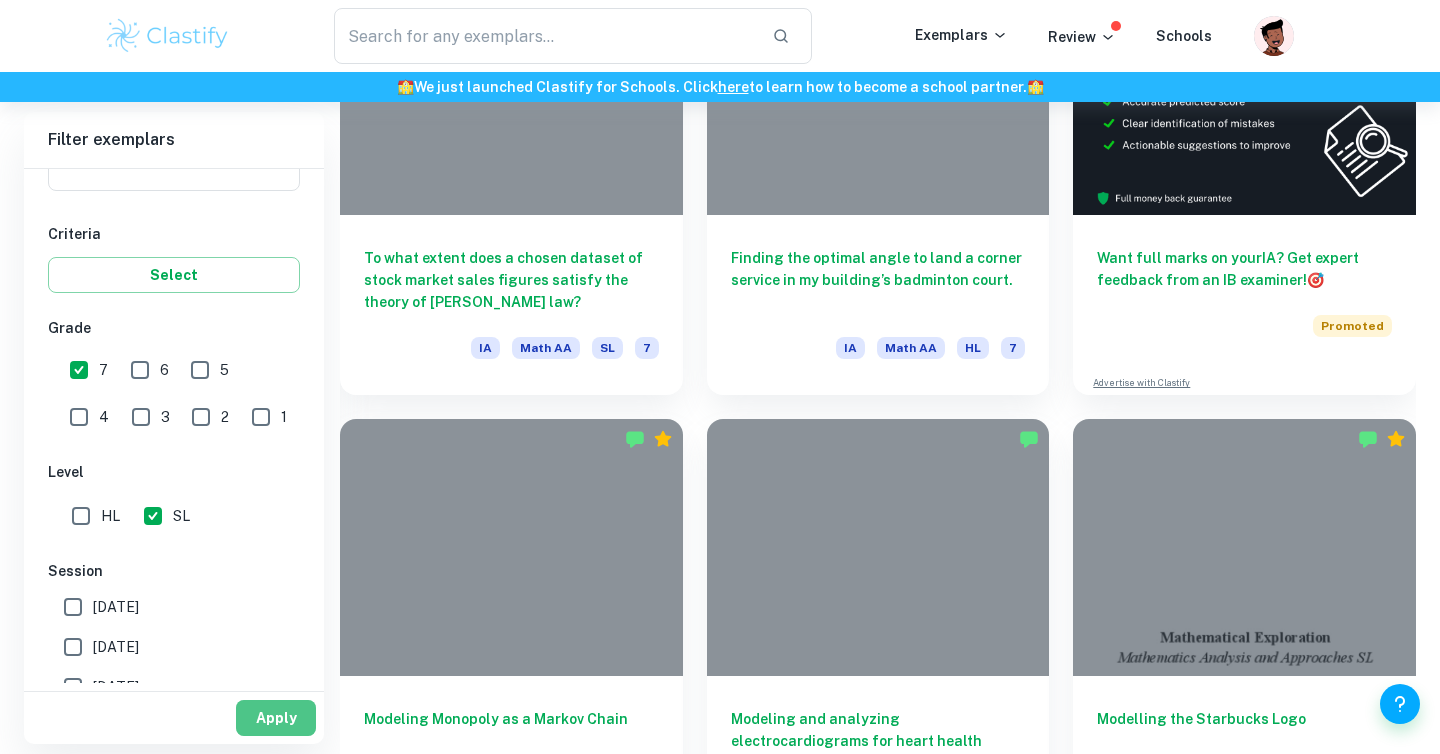 click on "Apply" at bounding box center [276, 718] 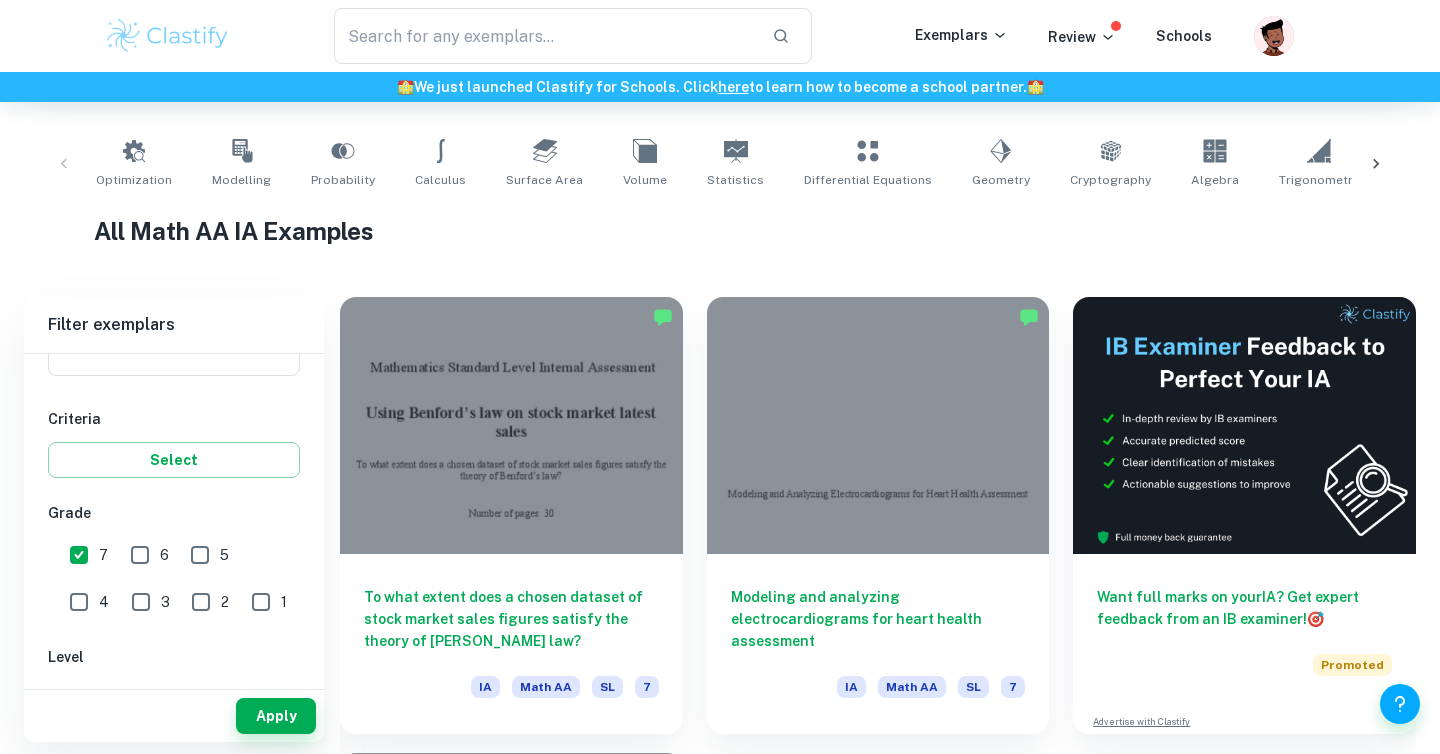 scroll, scrollTop: 375, scrollLeft: 0, axis: vertical 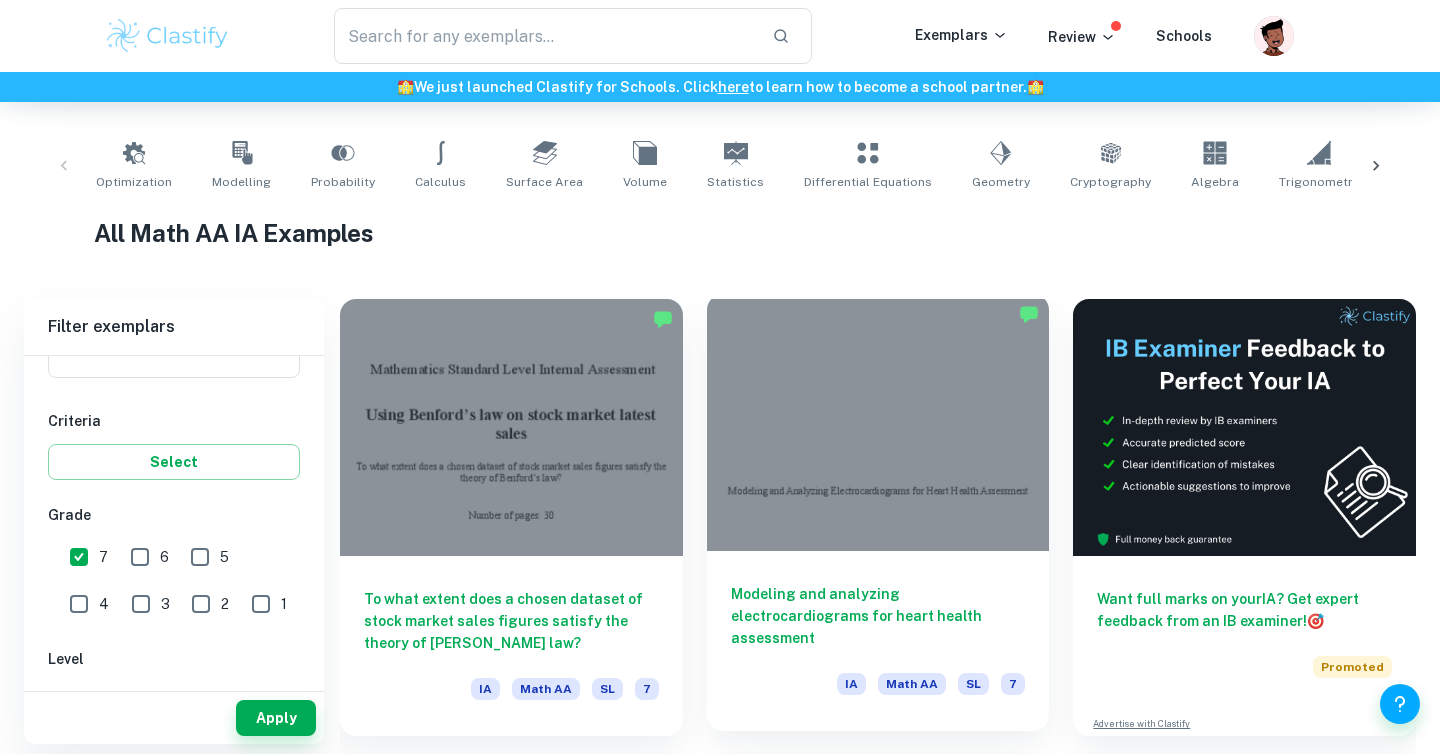 click at bounding box center (878, 422) 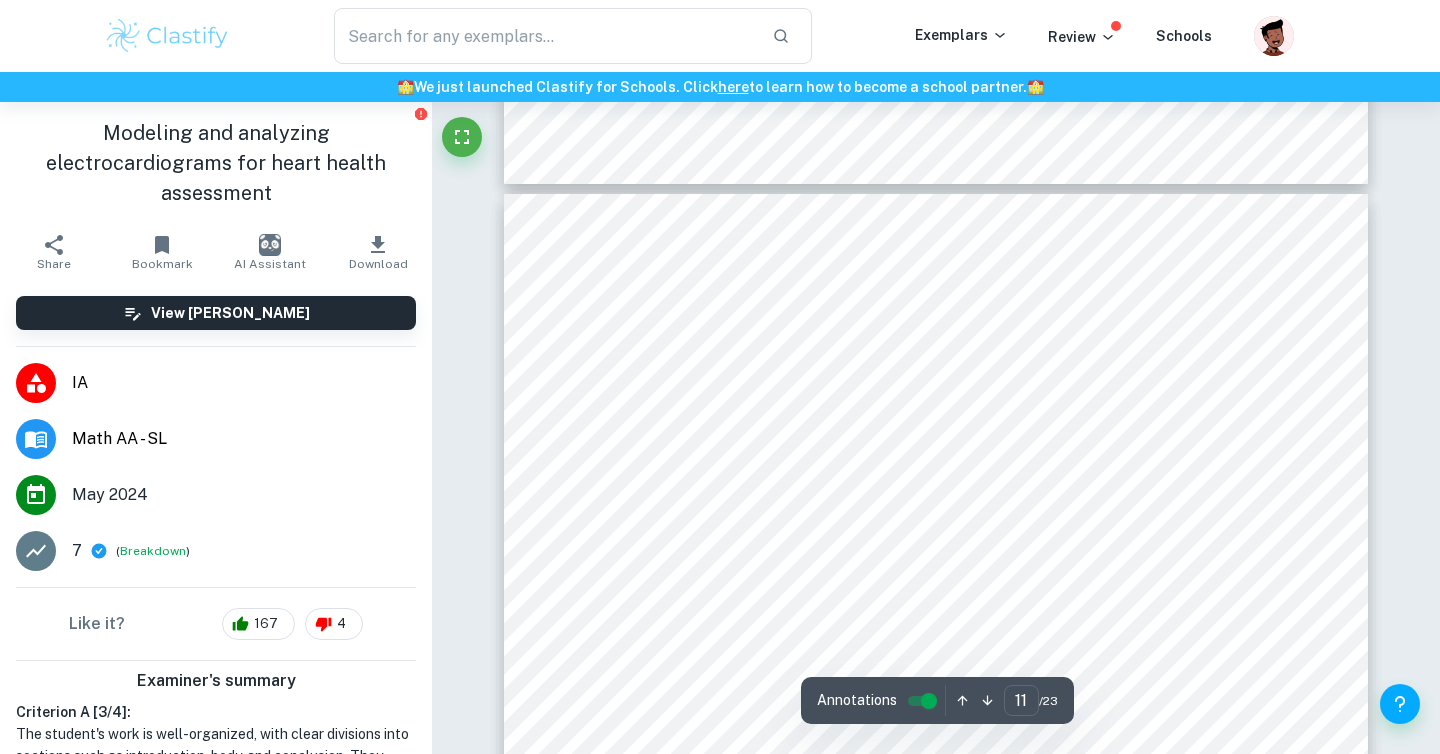 scroll, scrollTop: 12707, scrollLeft: 0, axis: vertical 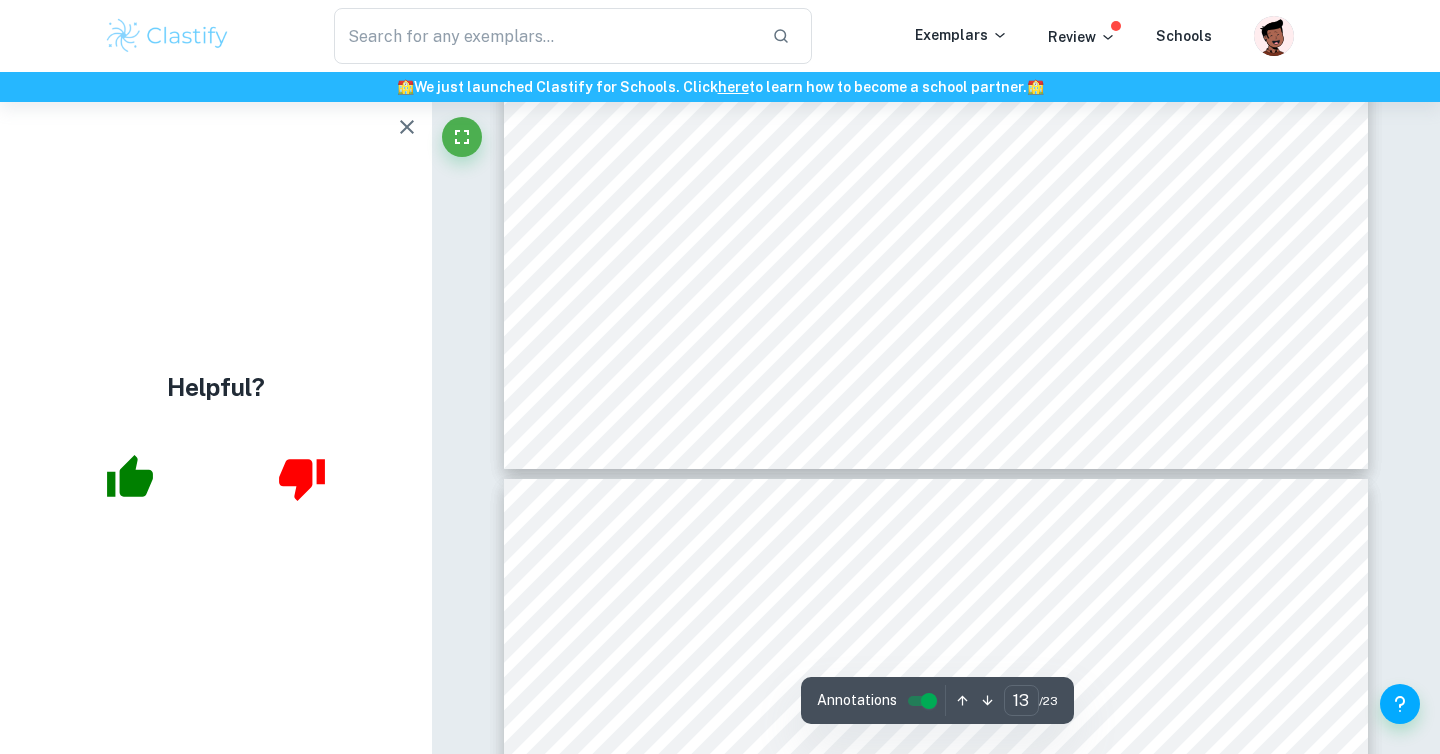 type on "14" 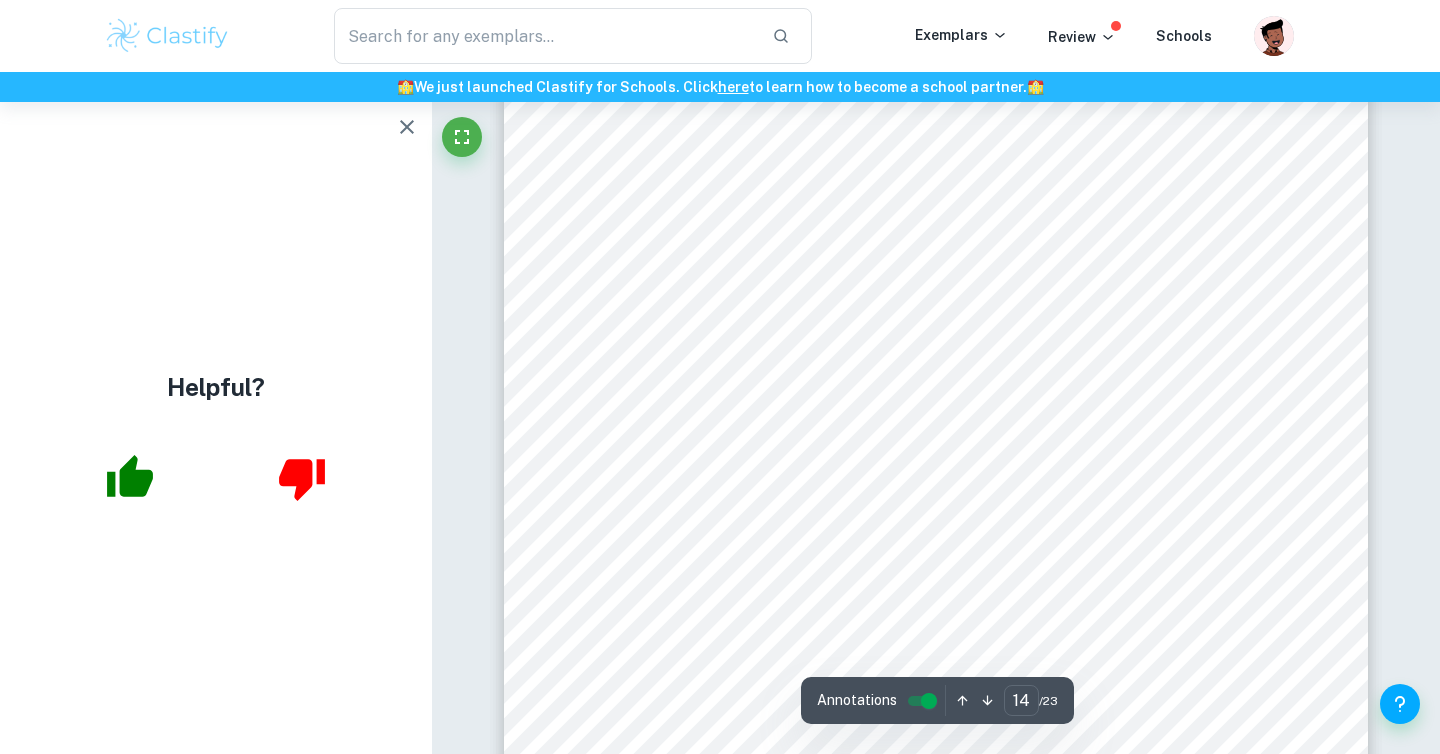 scroll, scrollTop: 16420, scrollLeft: 0, axis: vertical 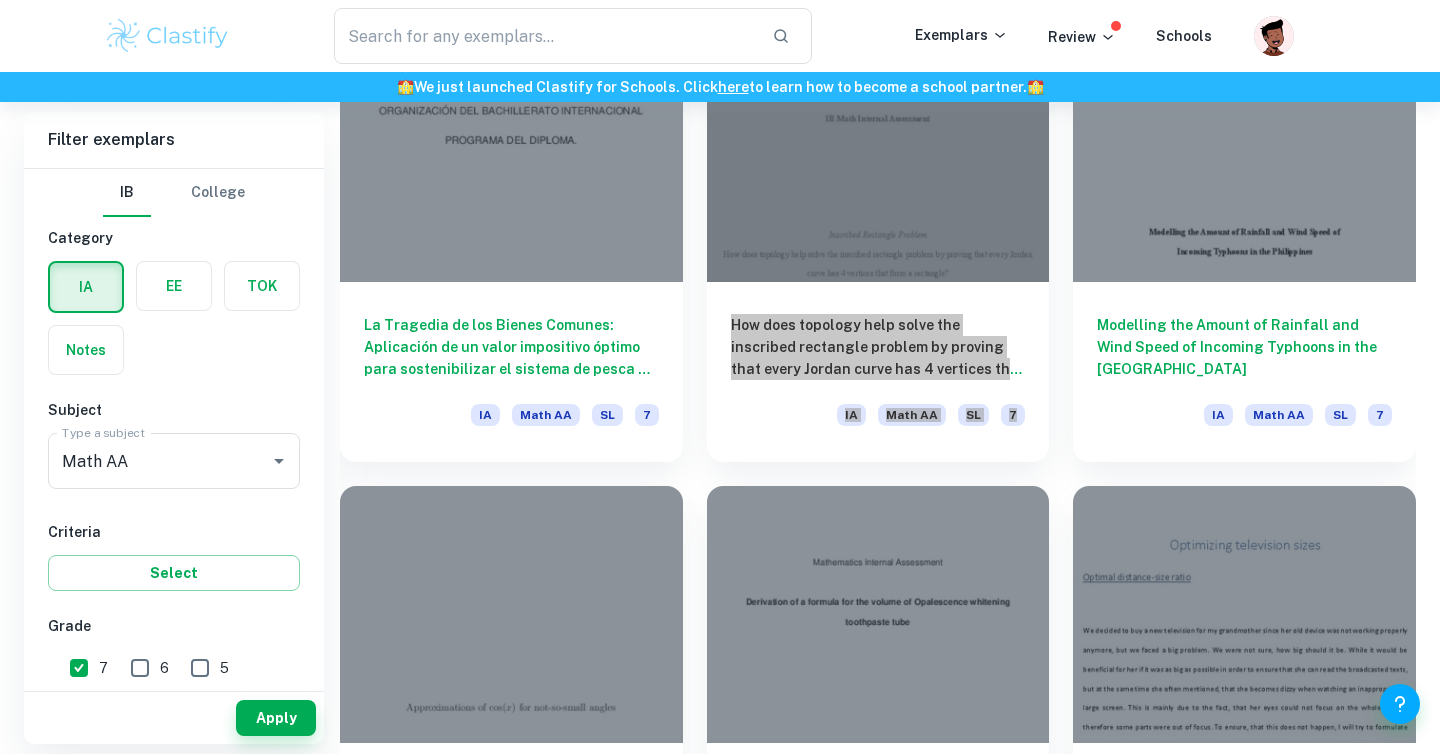 drag, startPoint x: 845, startPoint y: 335, endPoint x: 249, endPoint y: 5, distance: 681.2606 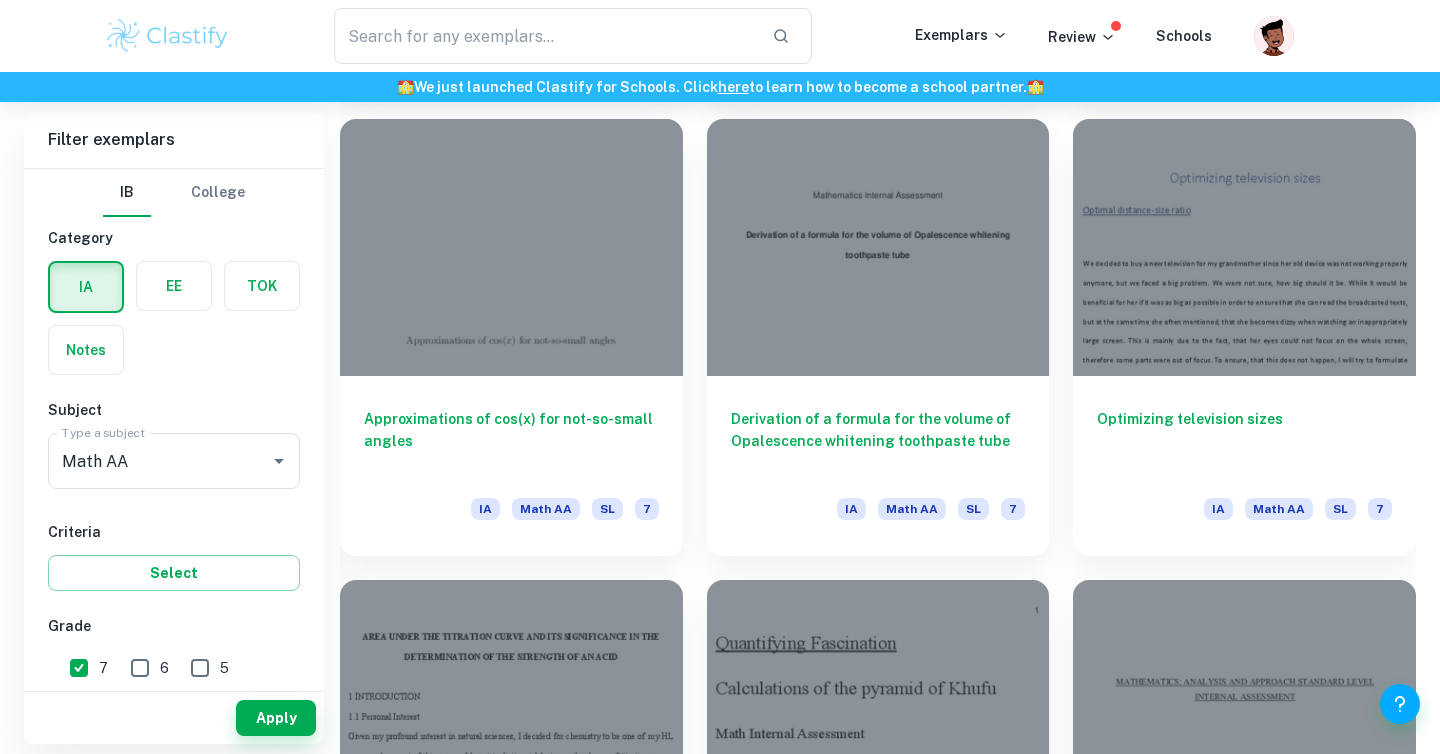 scroll, scrollTop: 3325, scrollLeft: 0, axis: vertical 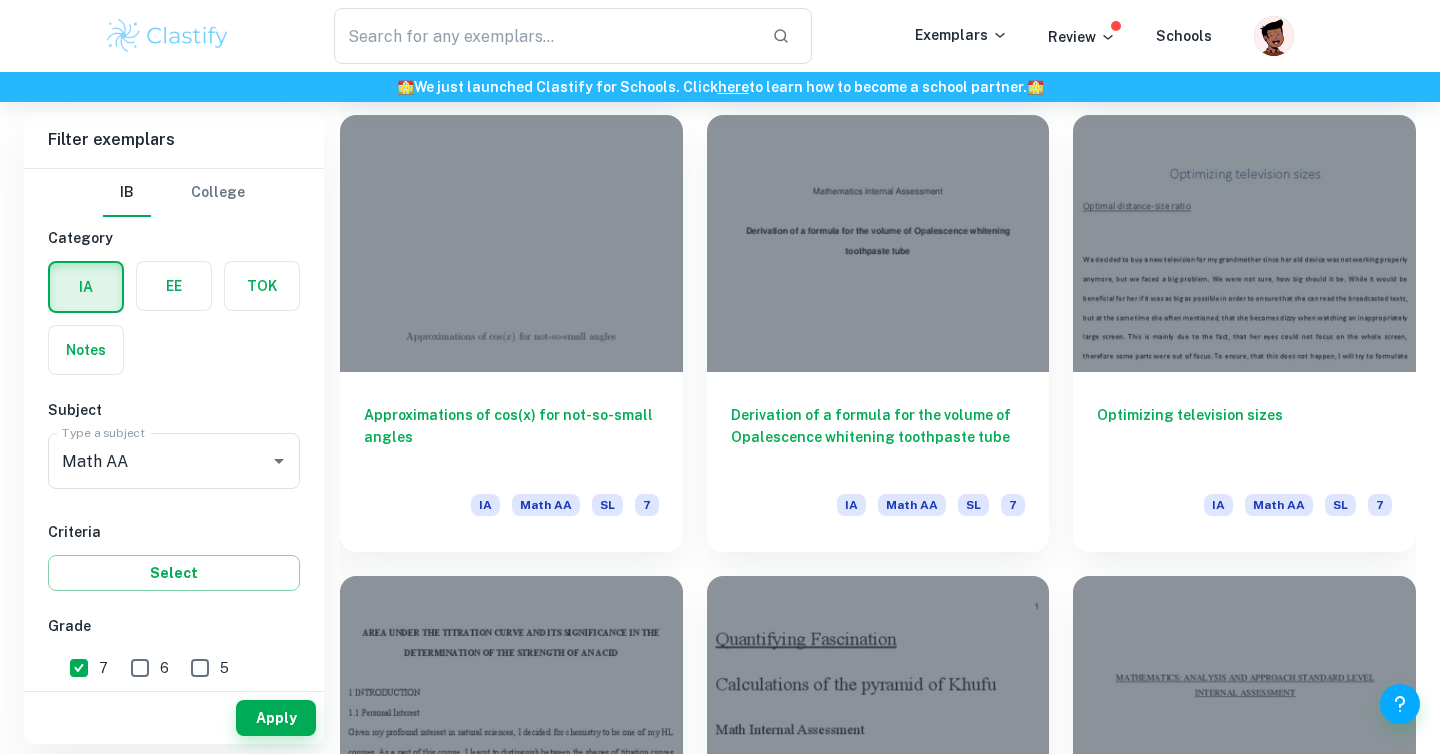click on "AREA UNDER THE TITRATION CURVE AND ITS SIGNIFICANCE IN THE DETERMINATION OF THE STRENGTH OF AN ACID IA Math AA SL 7" at bounding box center (499, 782) 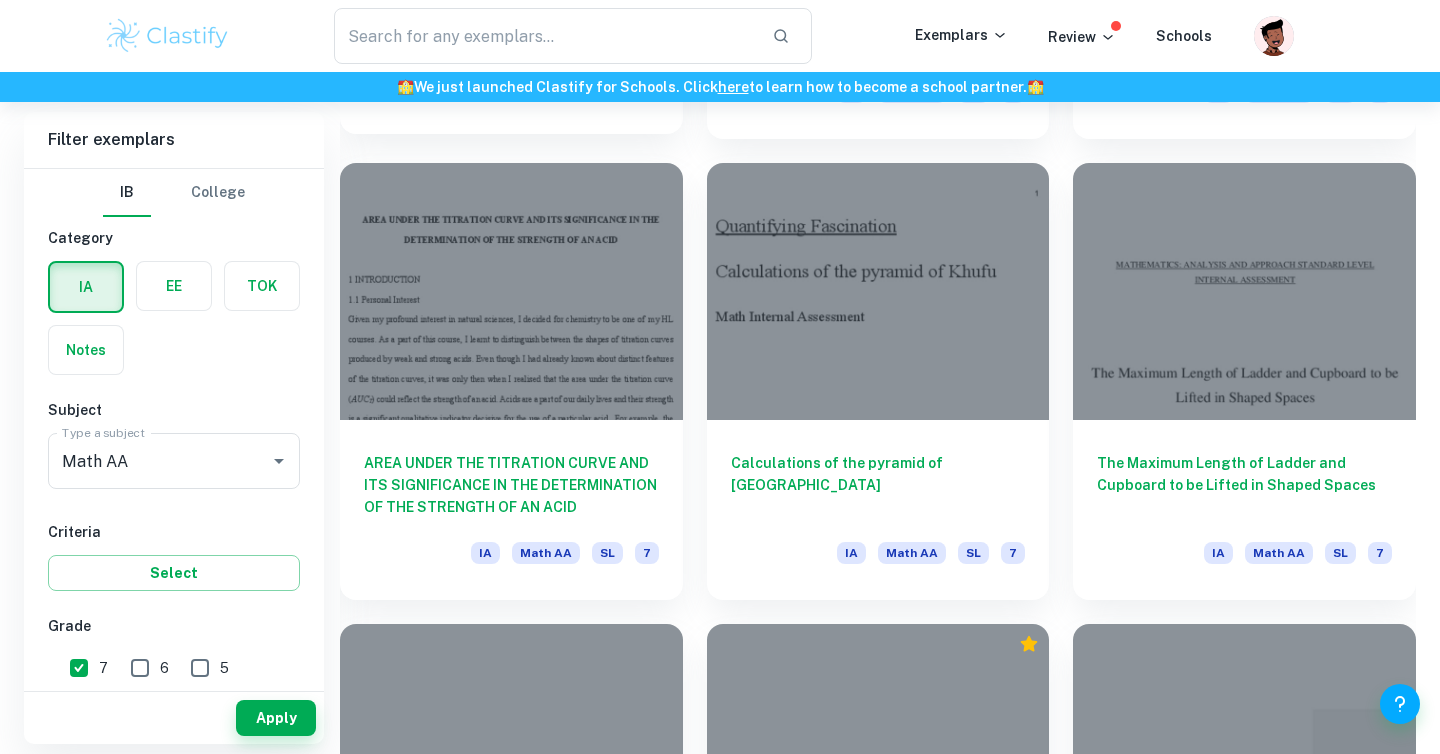 scroll, scrollTop: 3842, scrollLeft: 0, axis: vertical 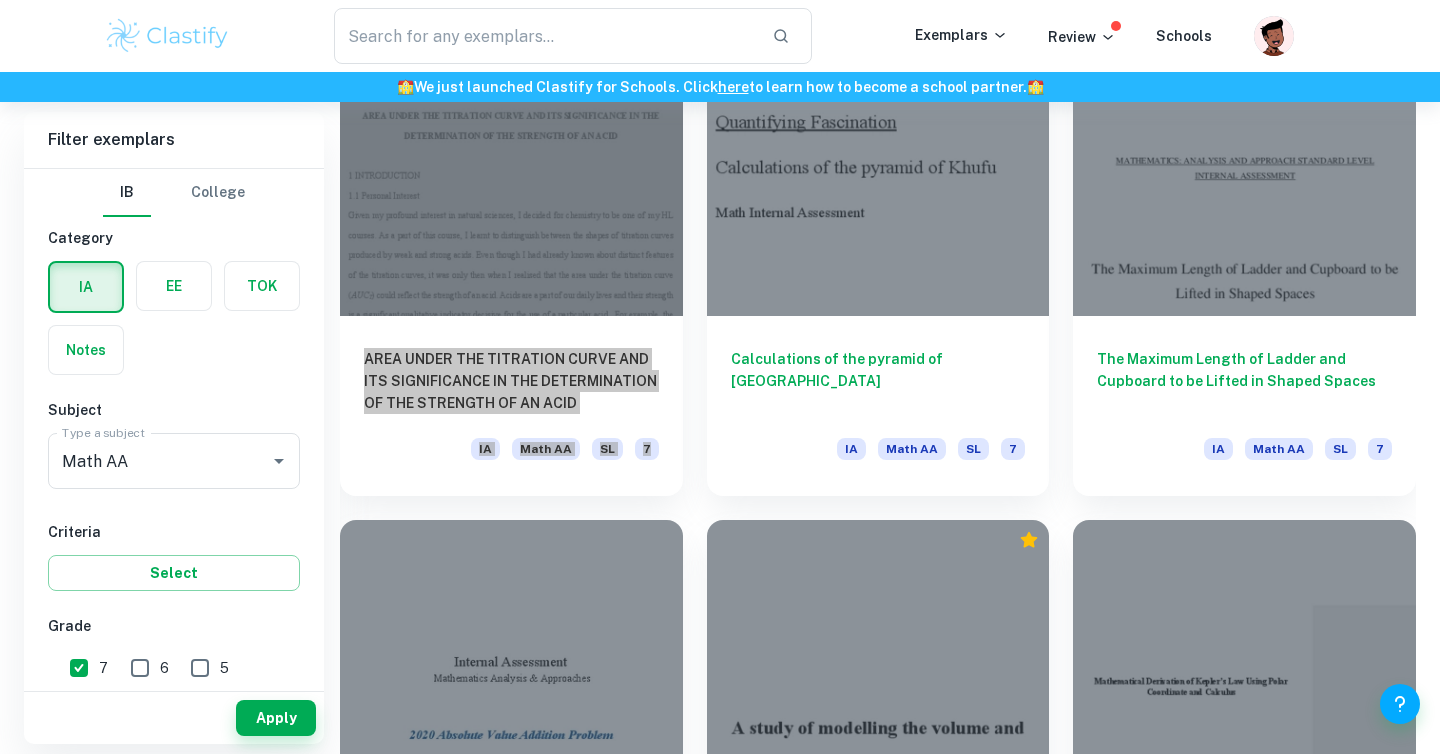 drag, startPoint x: 507, startPoint y: 389, endPoint x: 181, endPoint y: 50, distance: 470.31586 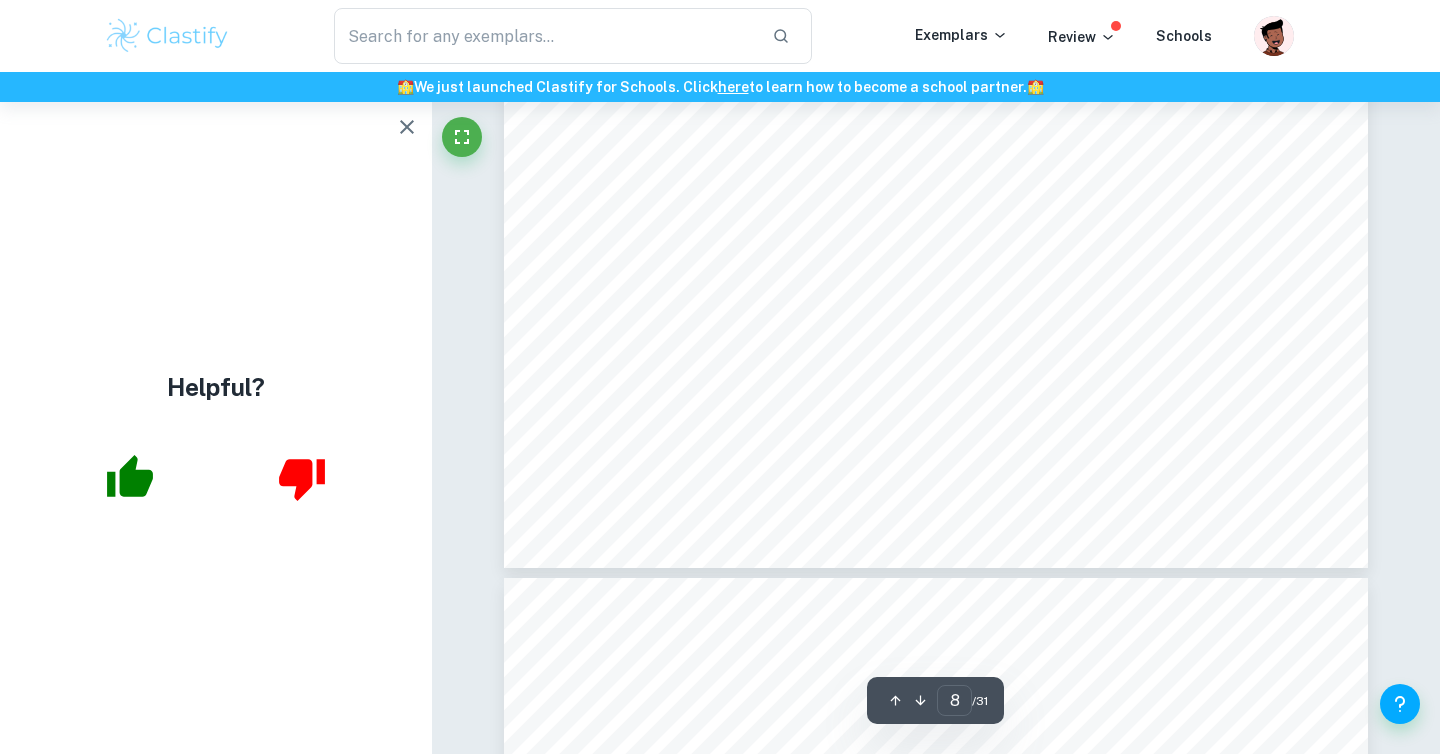 scroll, scrollTop: 9567, scrollLeft: 0, axis: vertical 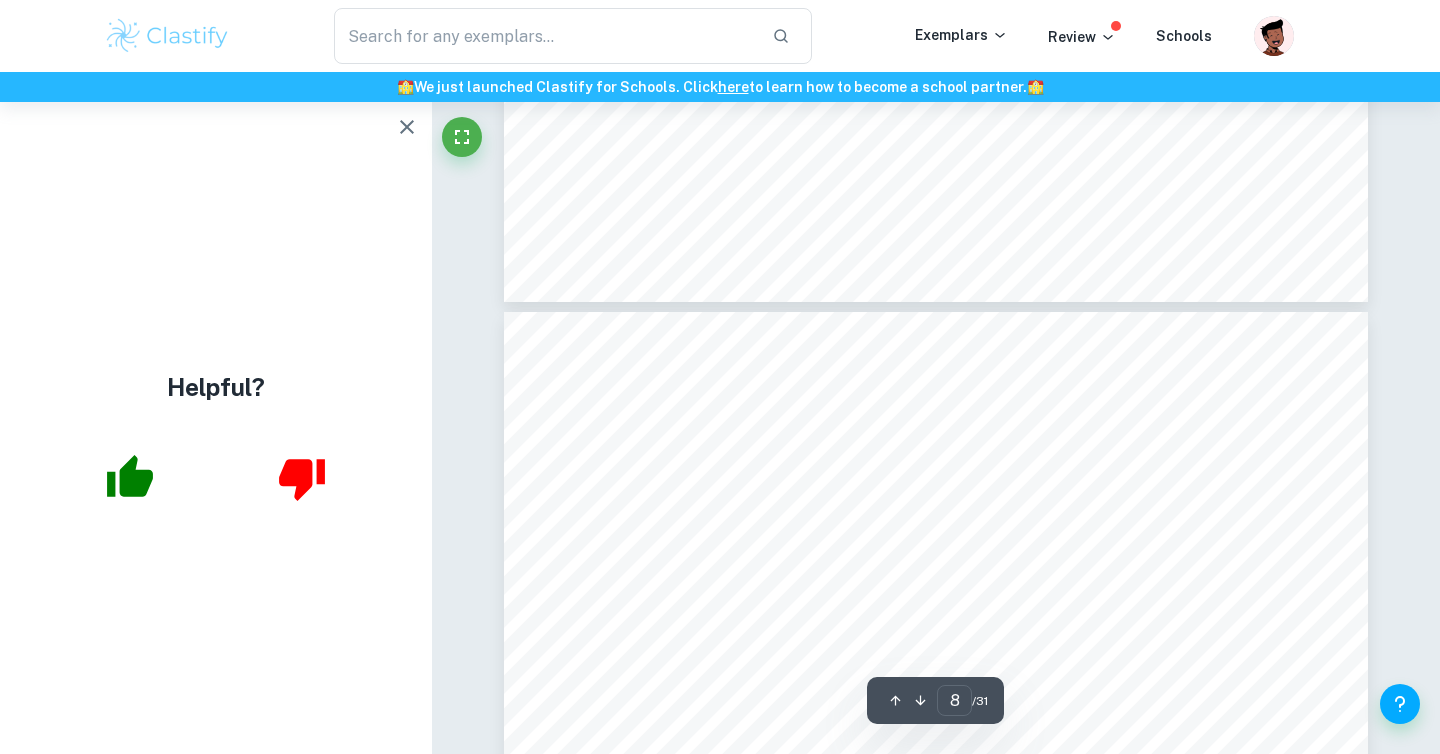 type on "9" 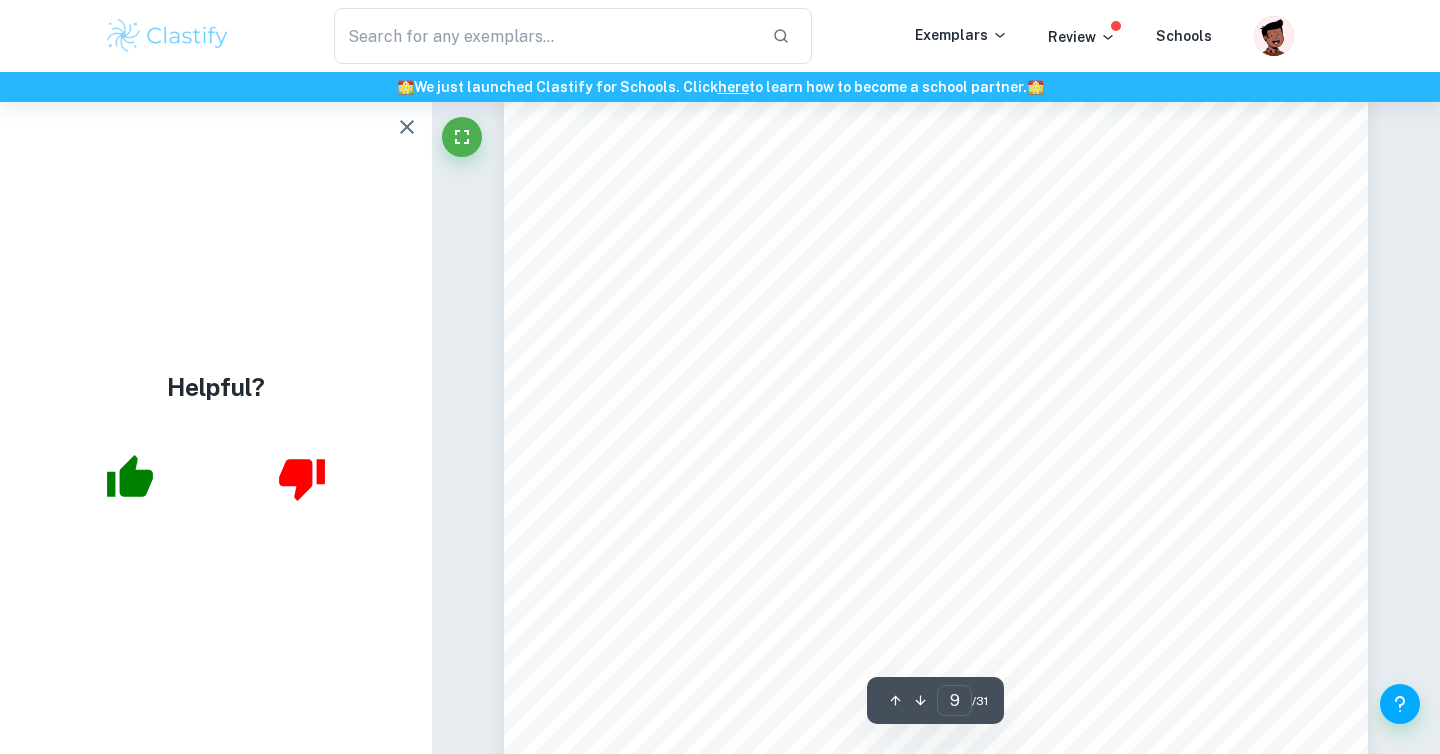 scroll, scrollTop: 10215, scrollLeft: 0, axis: vertical 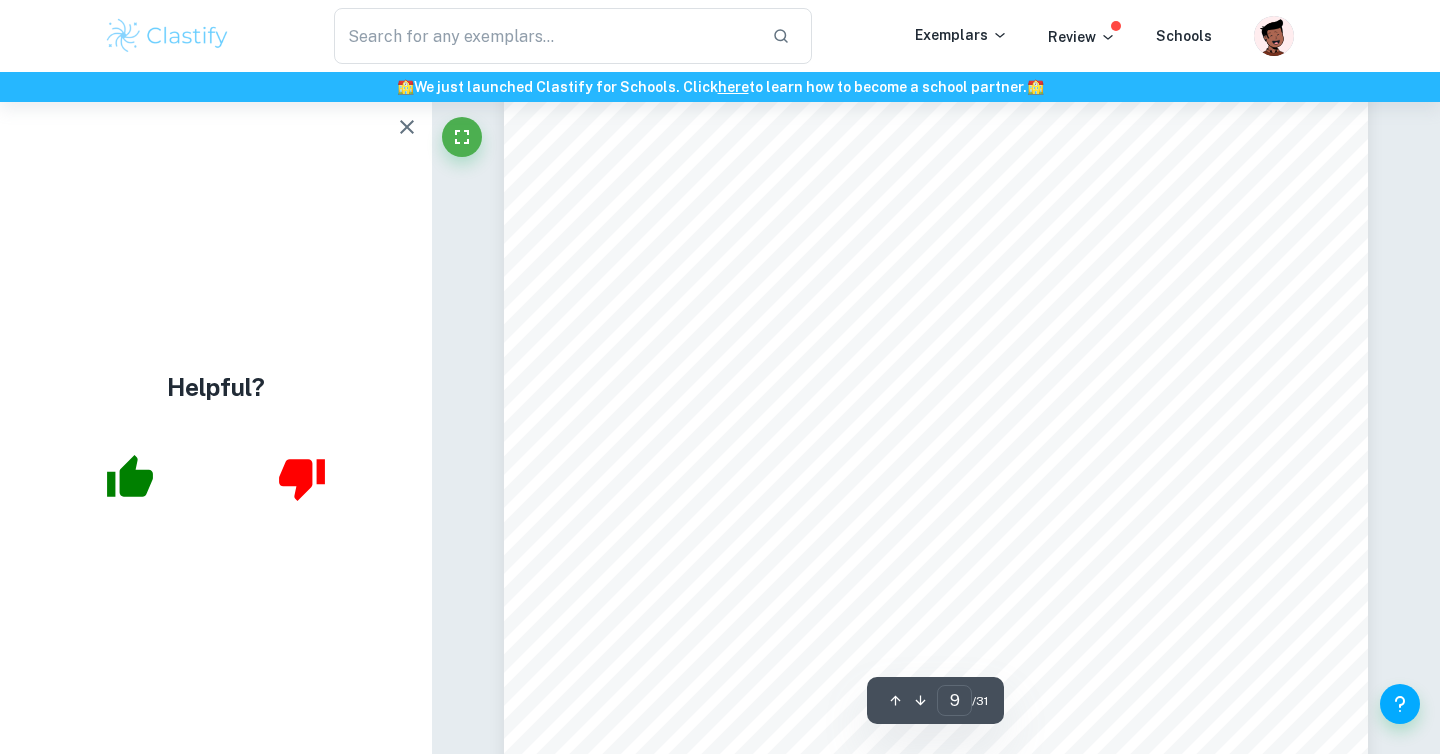 click on "could be found for which I utilized a GDC9s graph function and GeoGebra. This helps" at bounding box center (936, 423) 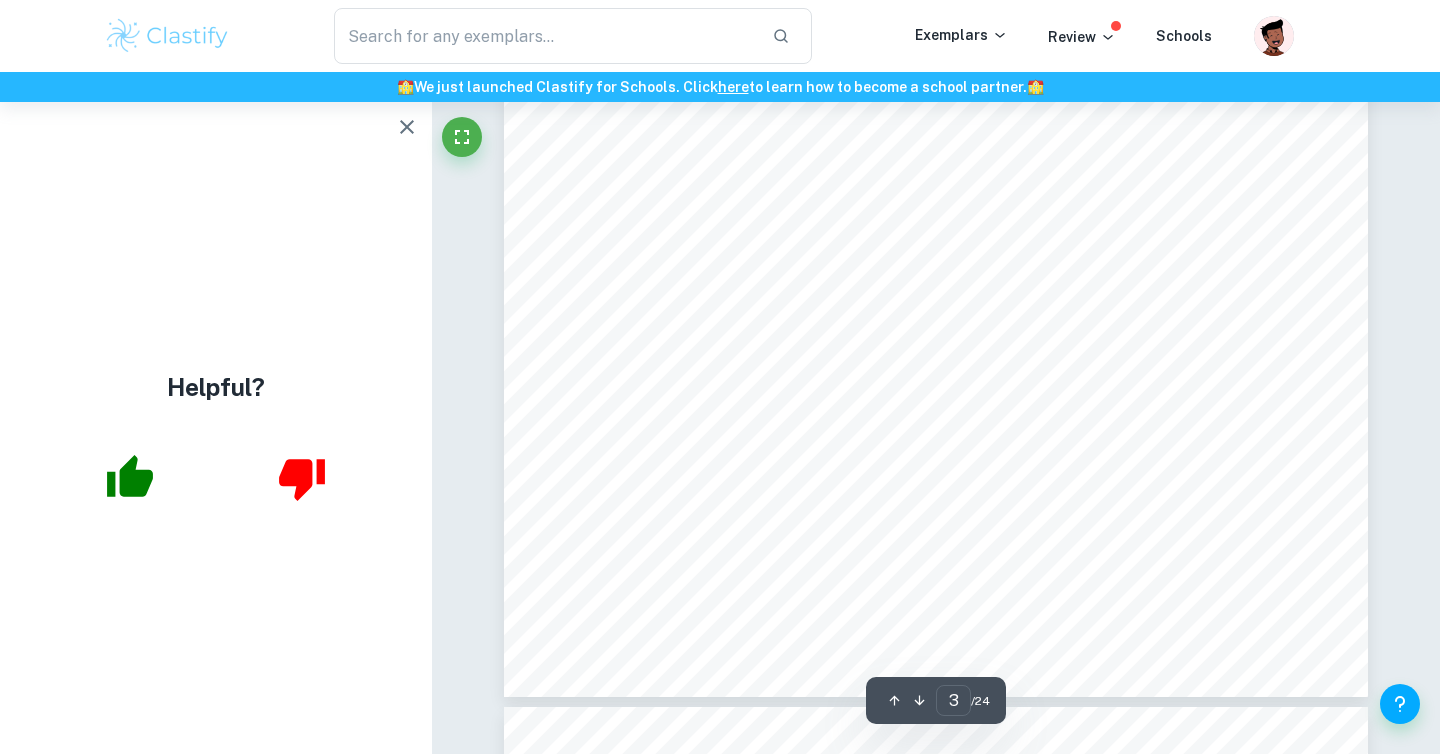 scroll, scrollTop: 3058, scrollLeft: 0, axis: vertical 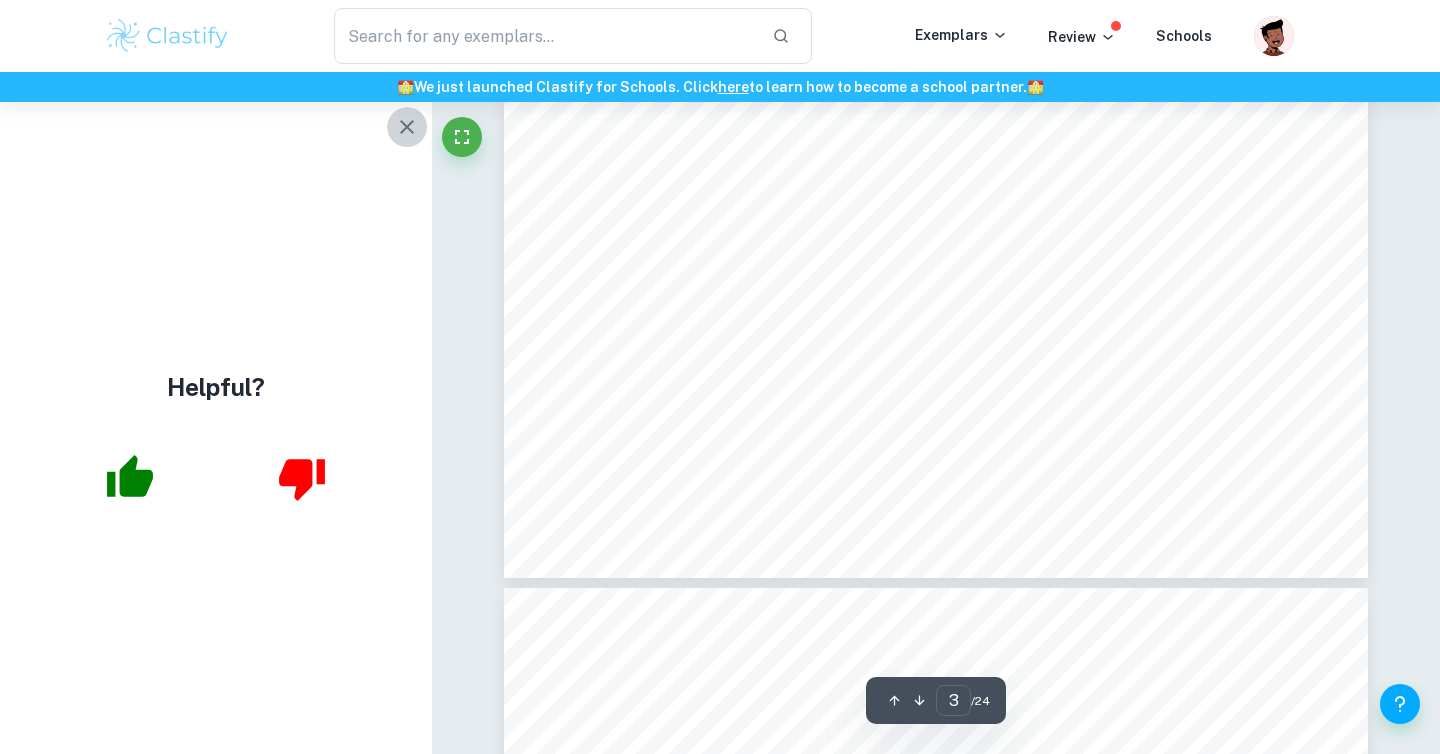 click 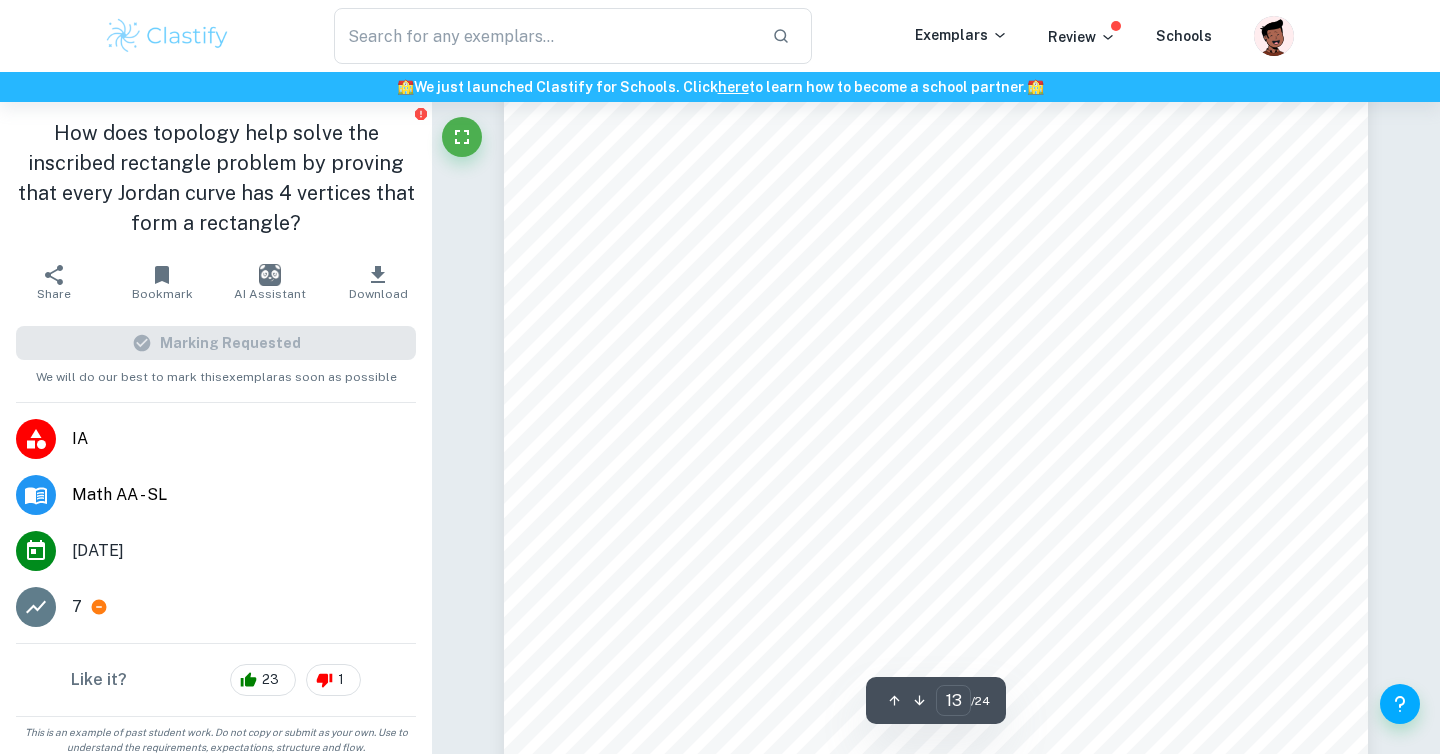 scroll, scrollTop: 13979, scrollLeft: 0, axis: vertical 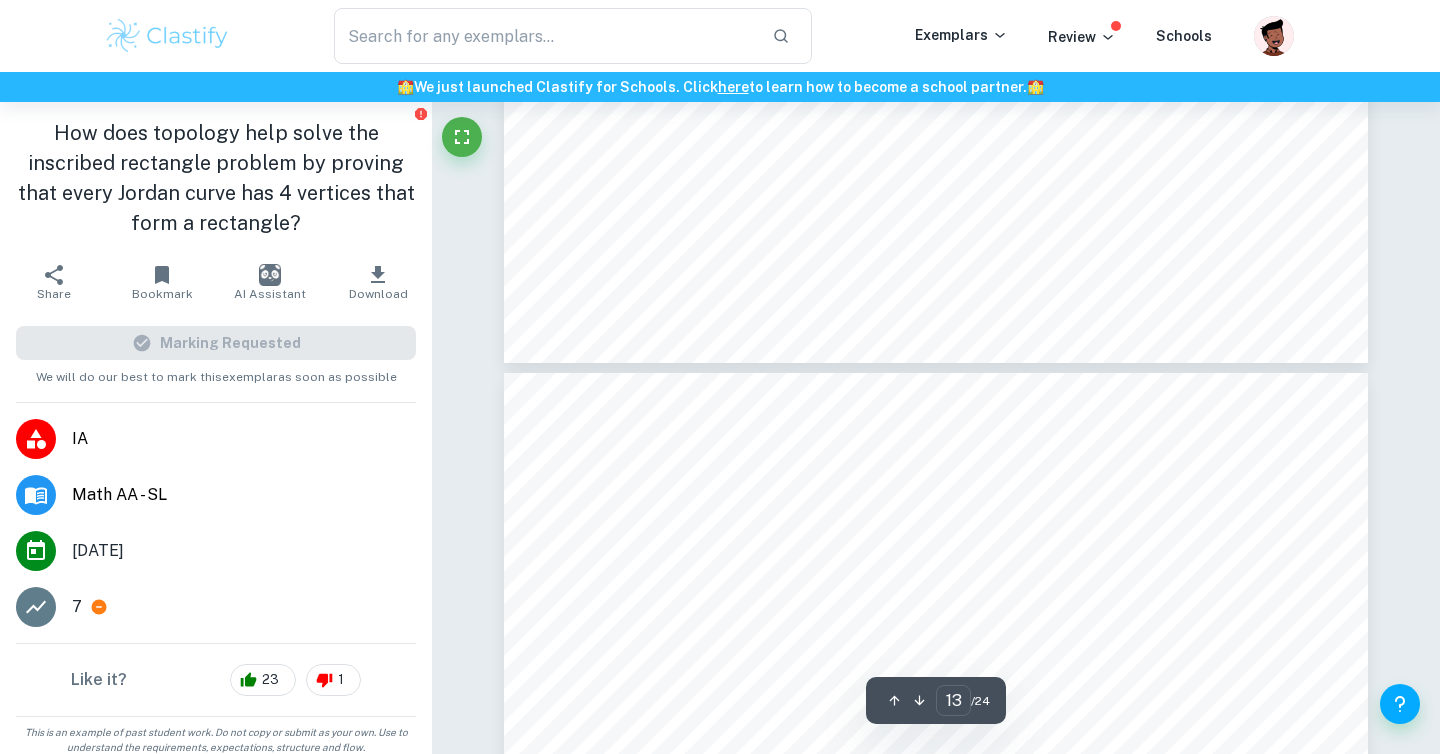 type on "14" 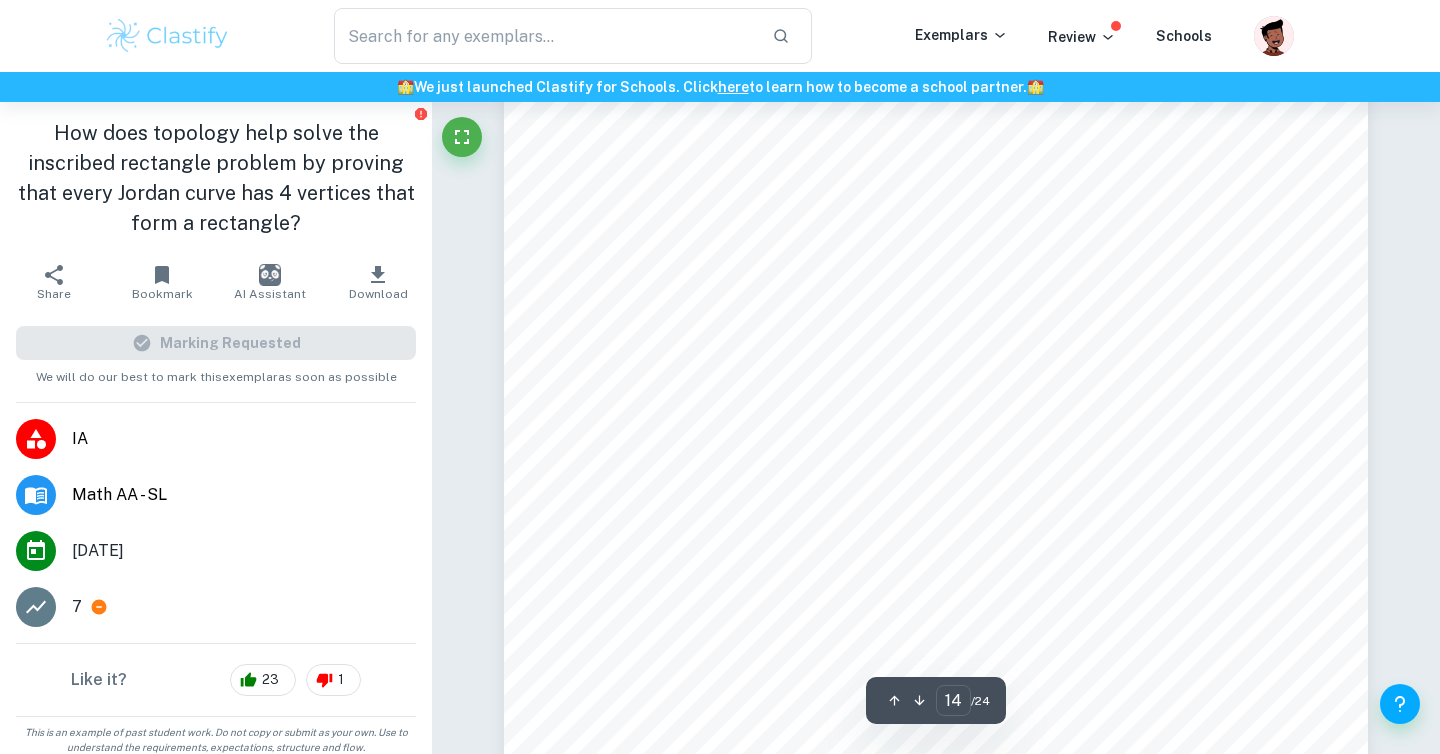 scroll, scrollTop: 14862, scrollLeft: 0, axis: vertical 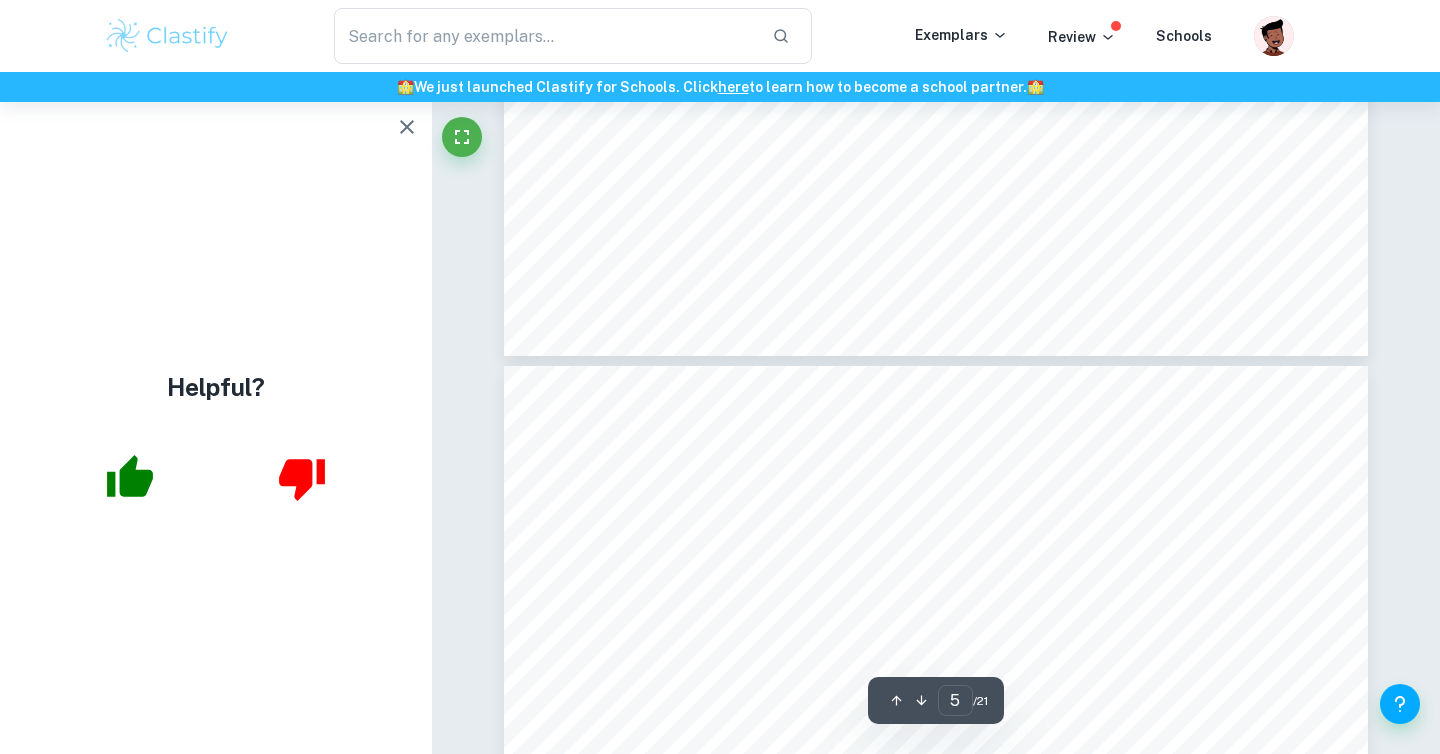 type on "6" 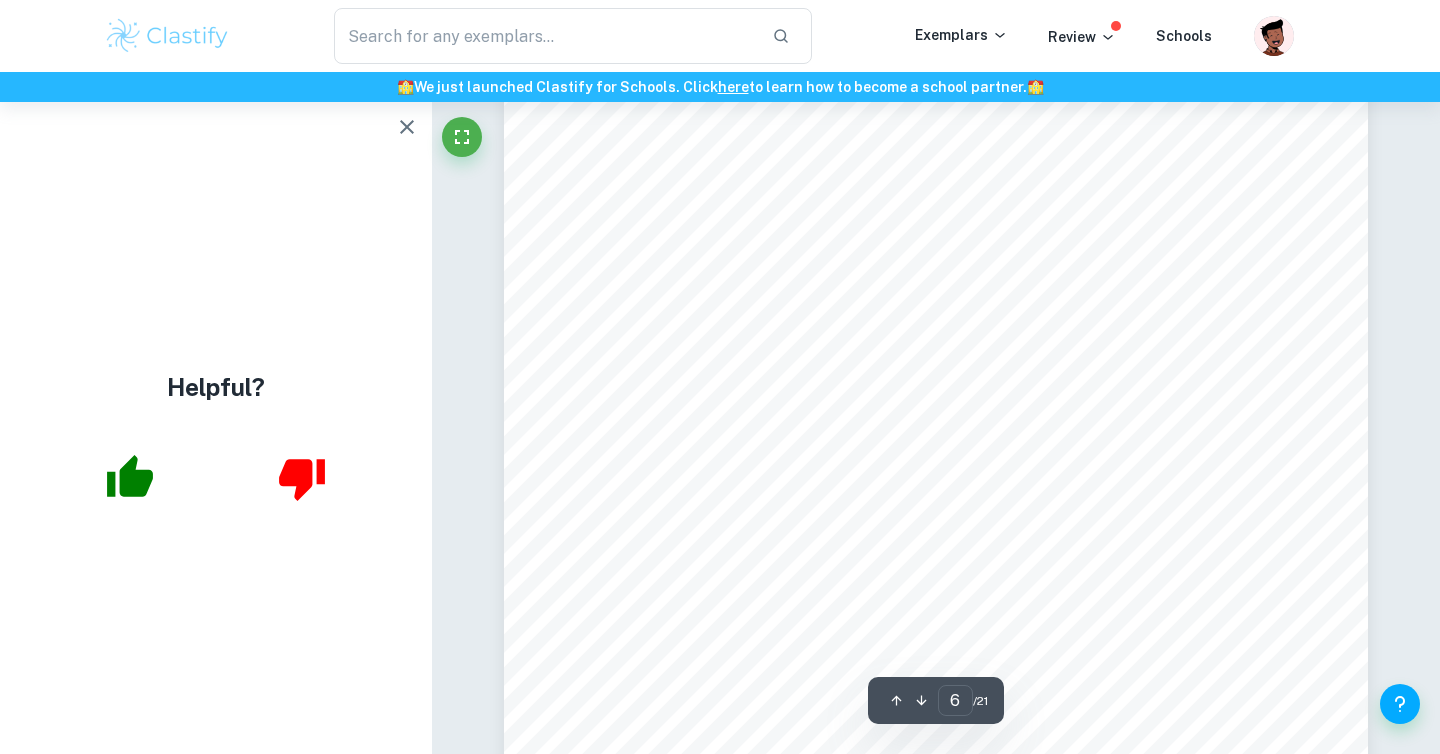 scroll, scrollTop: 6010, scrollLeft: 0, axis: vertical 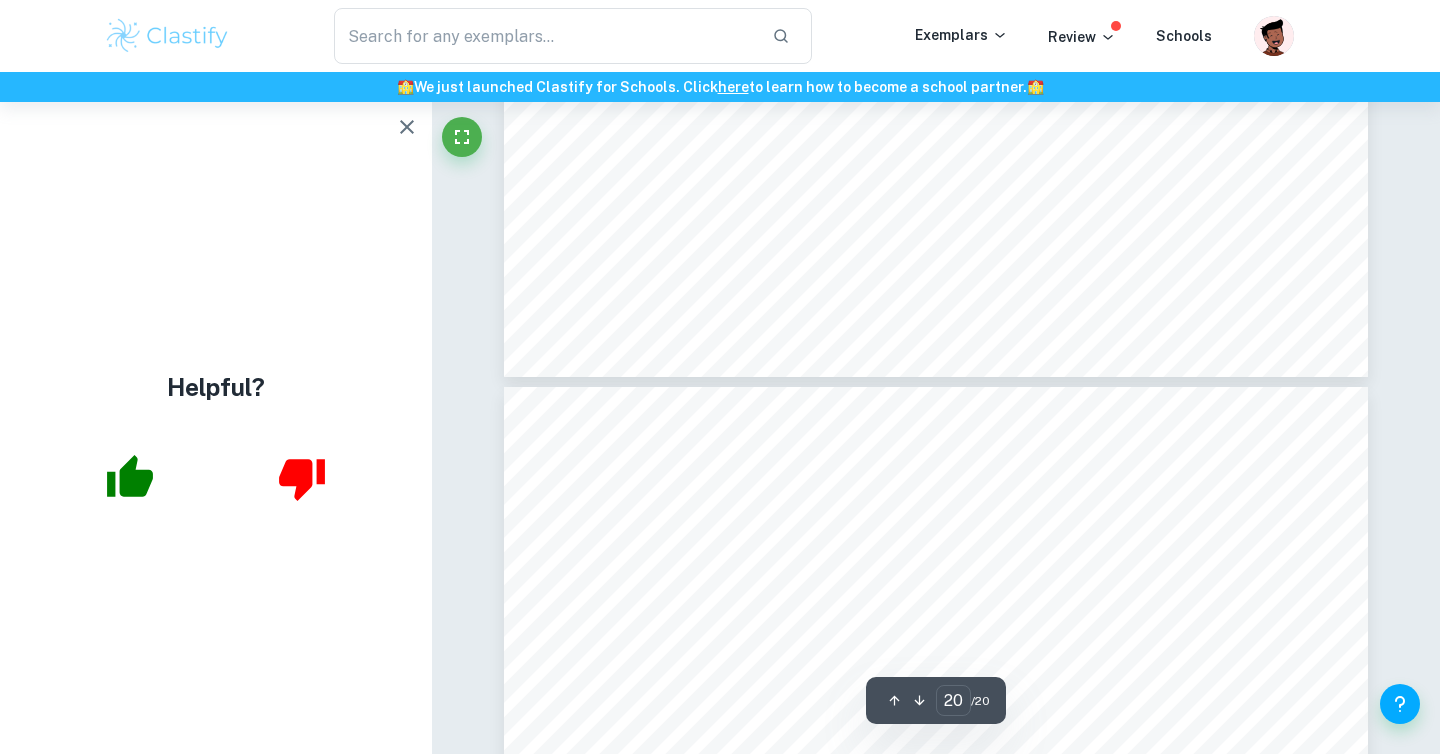 type on "19" 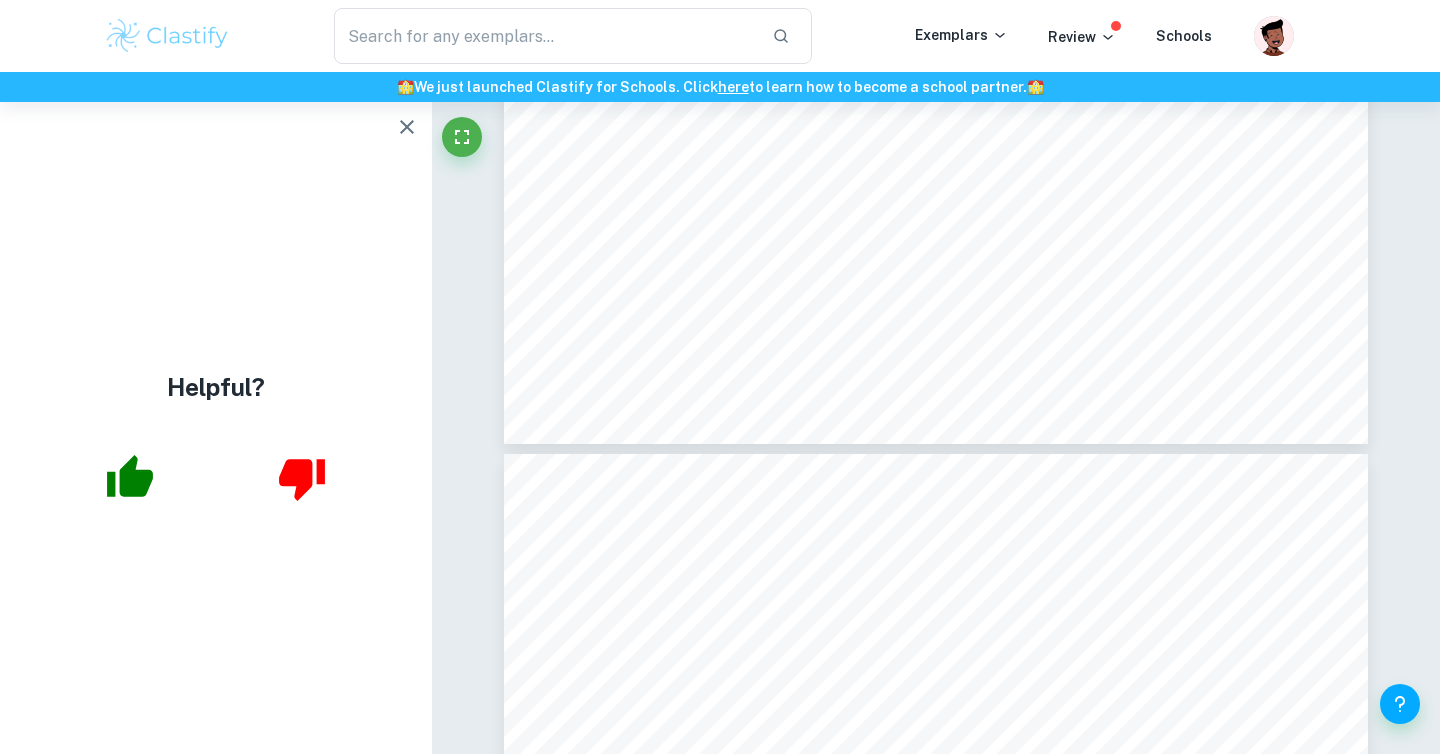scroll, scrollTop: 23218, scrollLeft: 0, axis: vertical 